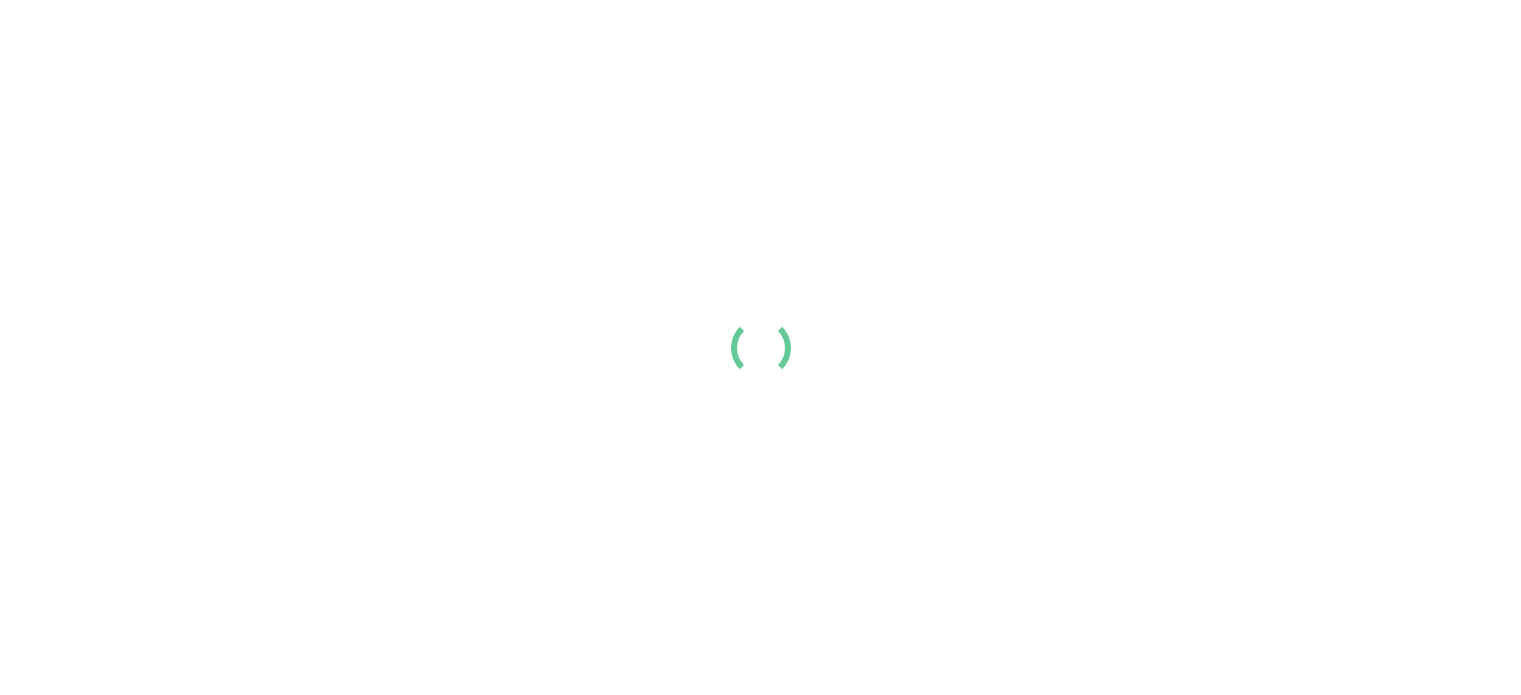 scroll, scrollTop: 0, scrollLeft: 0, axis: both 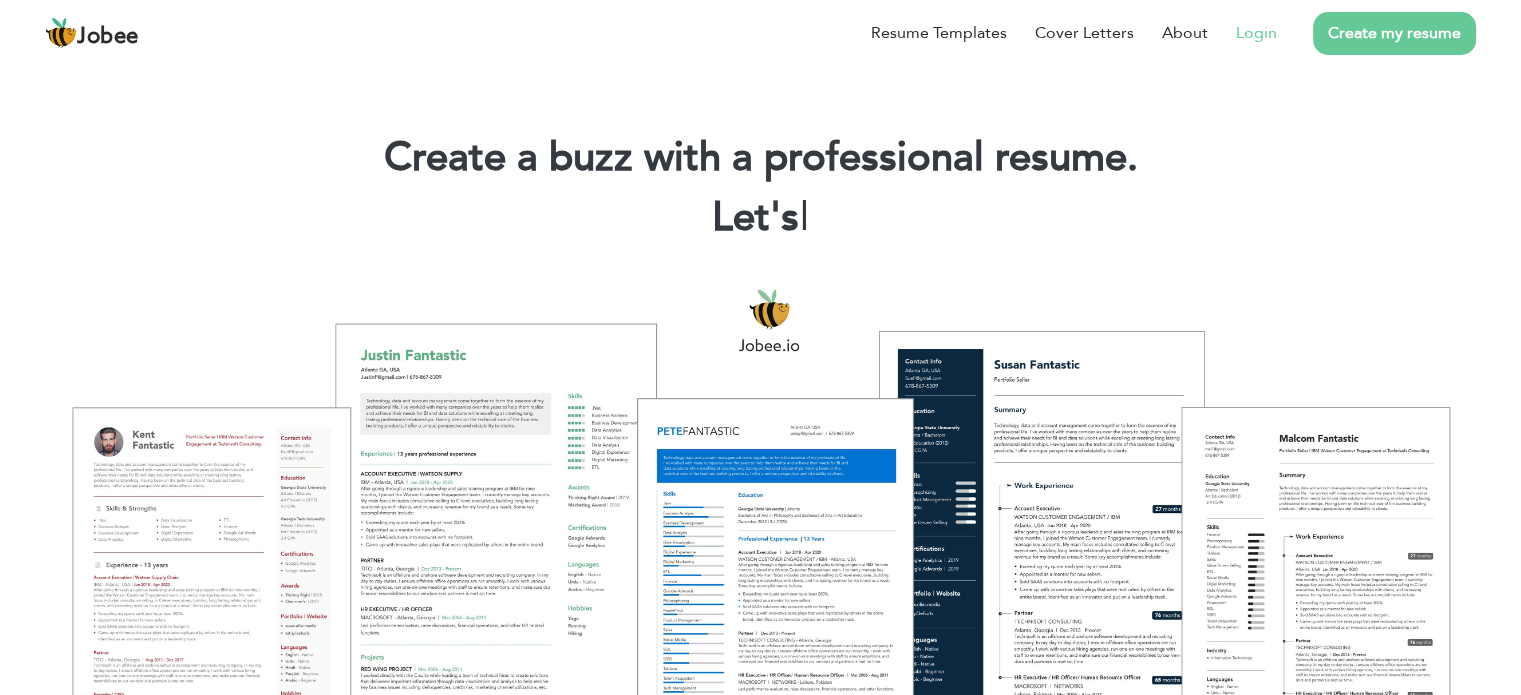 click on "Login" at bounding box center (1256, 33) 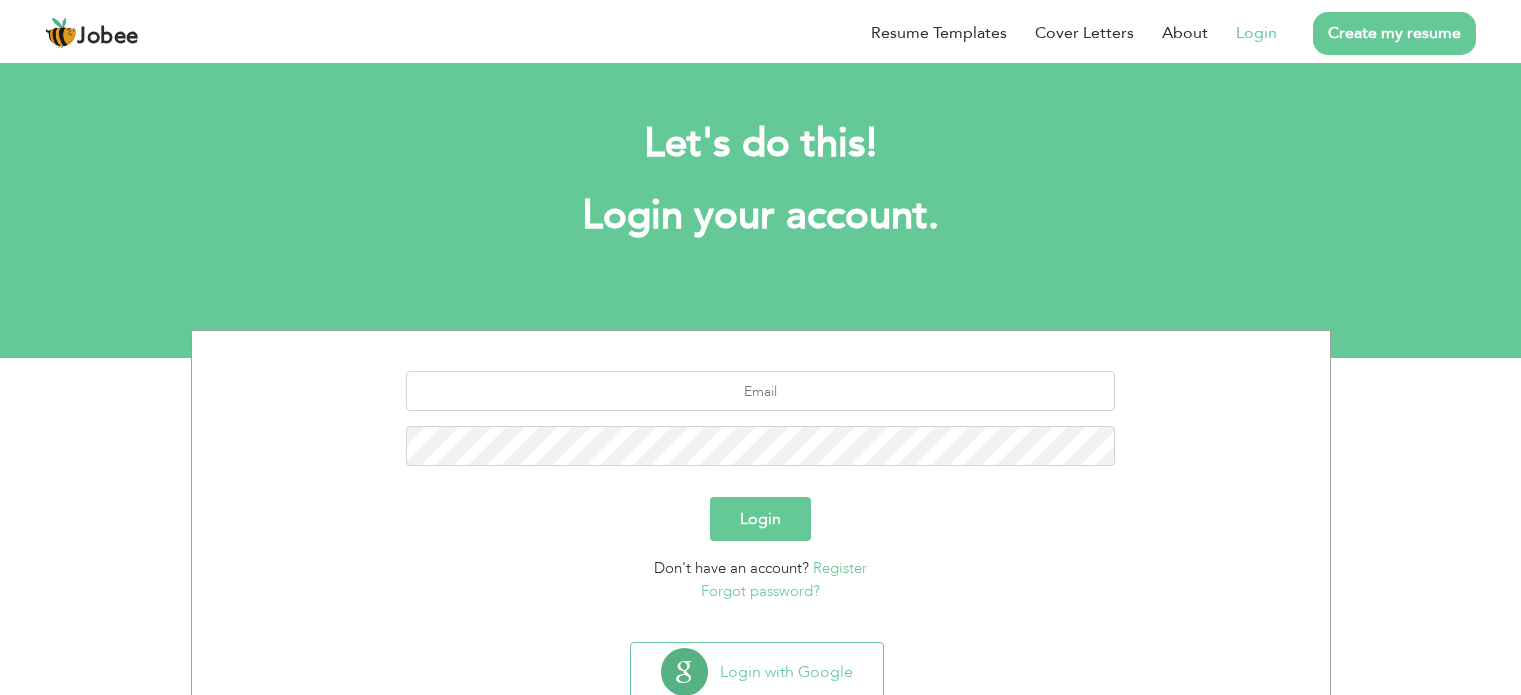 scroll, scrollTop: 0, scrollLeft: 0, axis: both 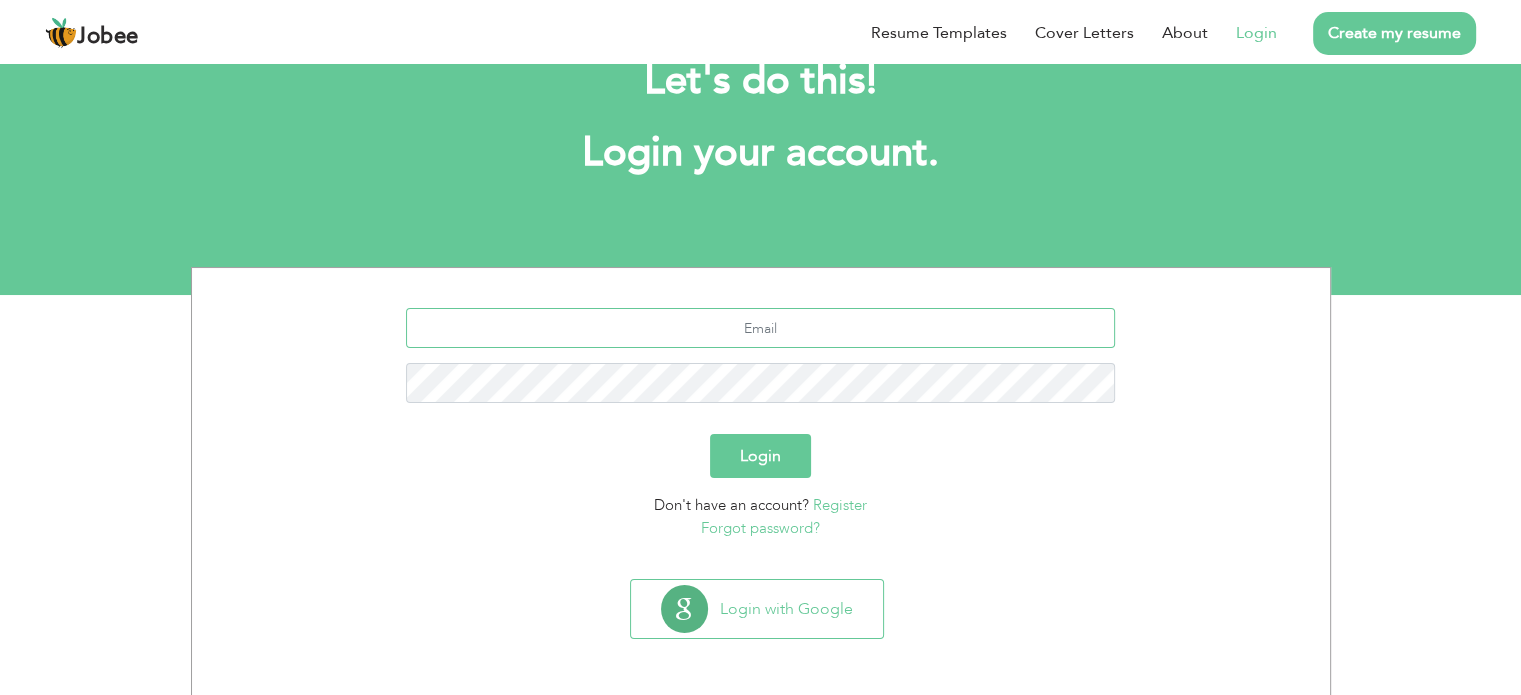 click at bounding box center (760, 328) 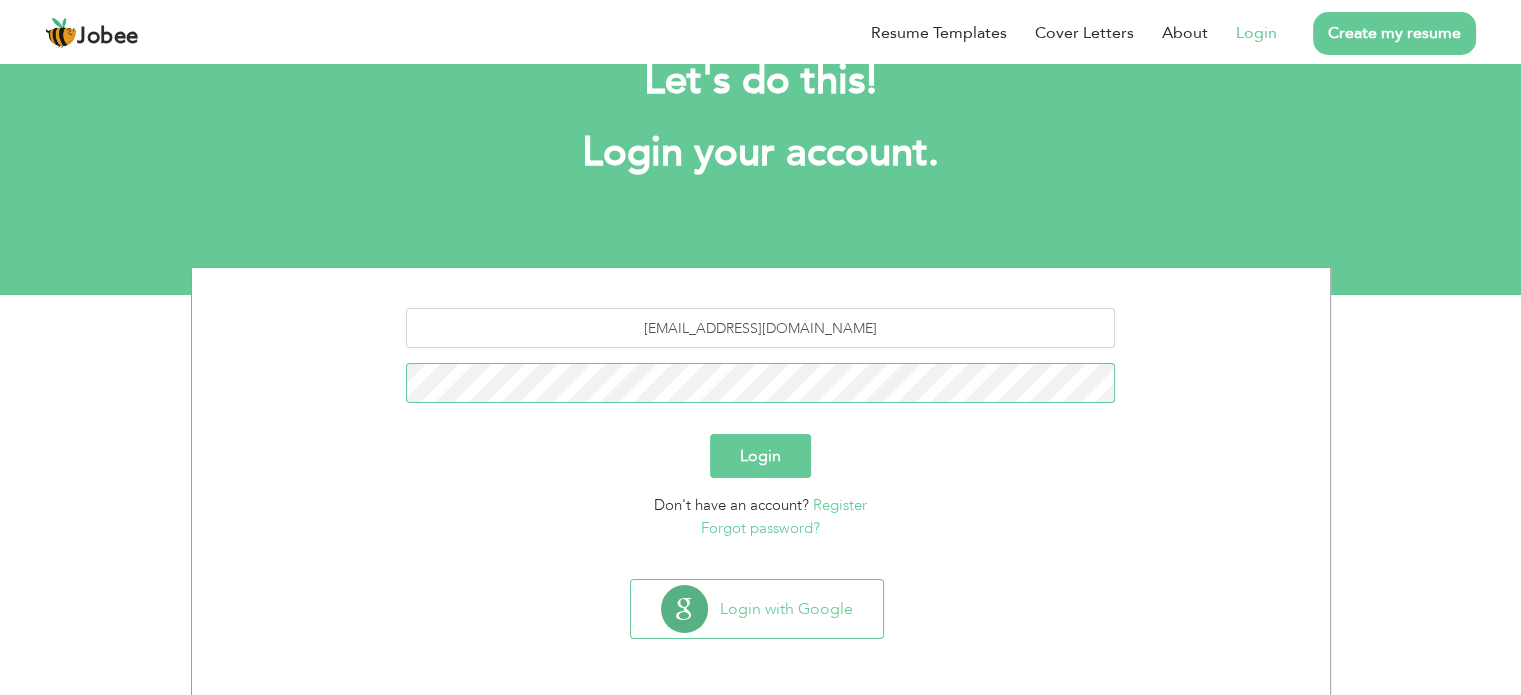 click on "Login" at bounding box center [760, 456] 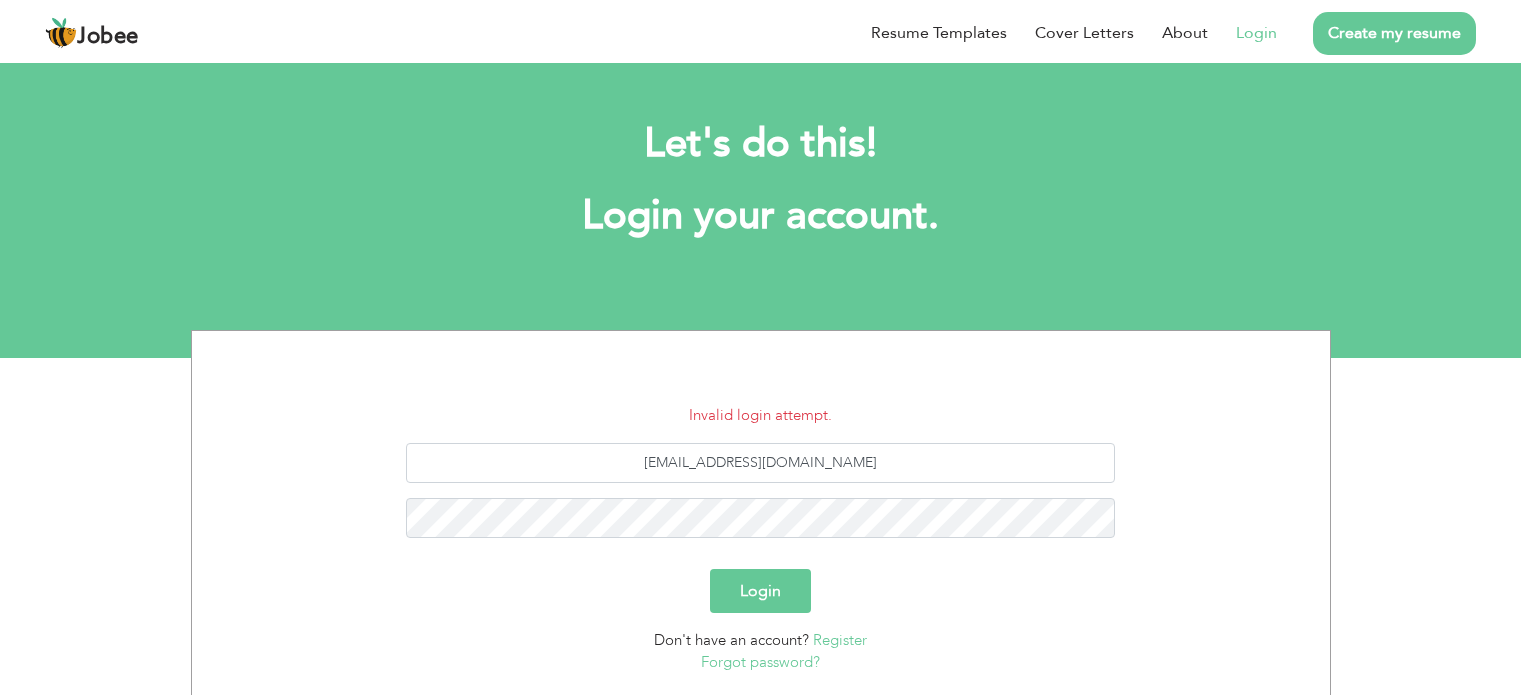 scroll, scrollTop: 0, scrollLeft: 0, axis: both 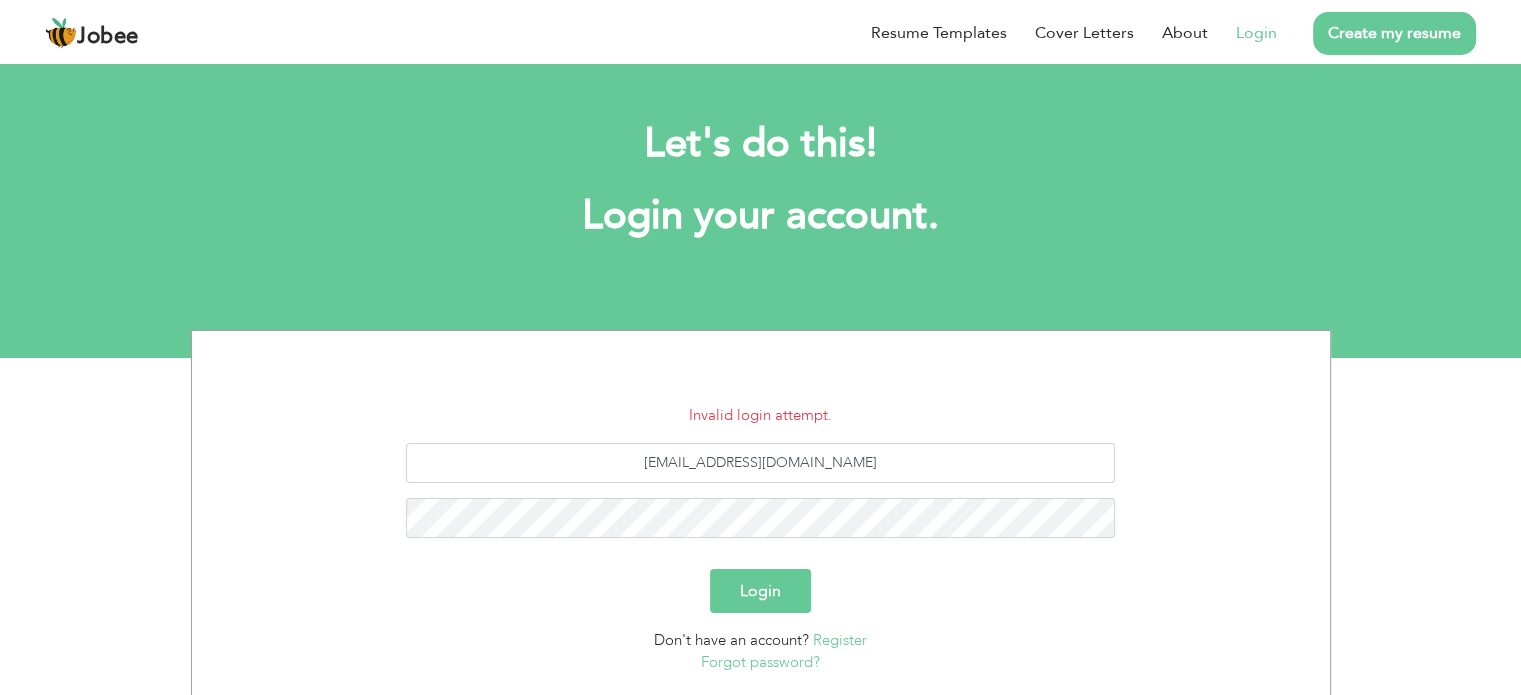 click on "Login" at bounding box center (760, 591) 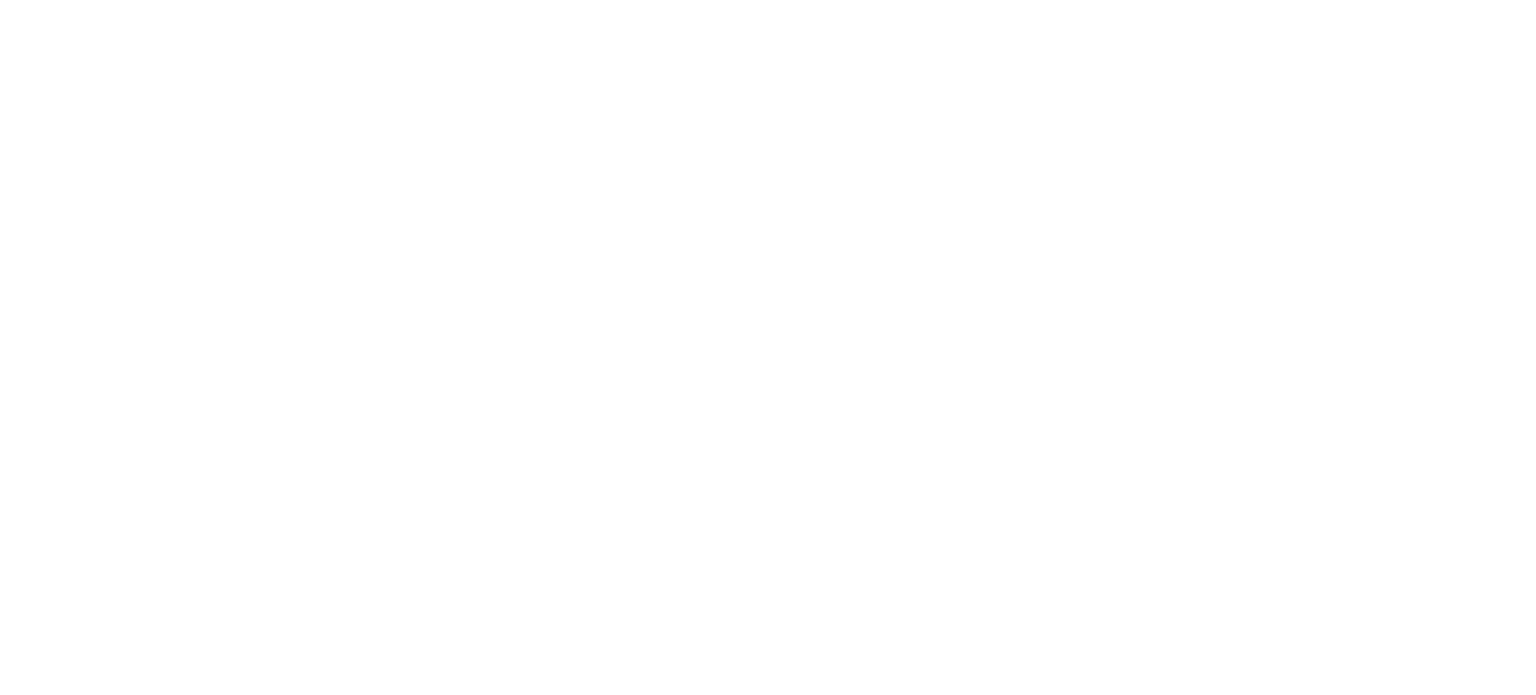 scroll, scrollTop: 0, scrollLeft: 0, axis: both 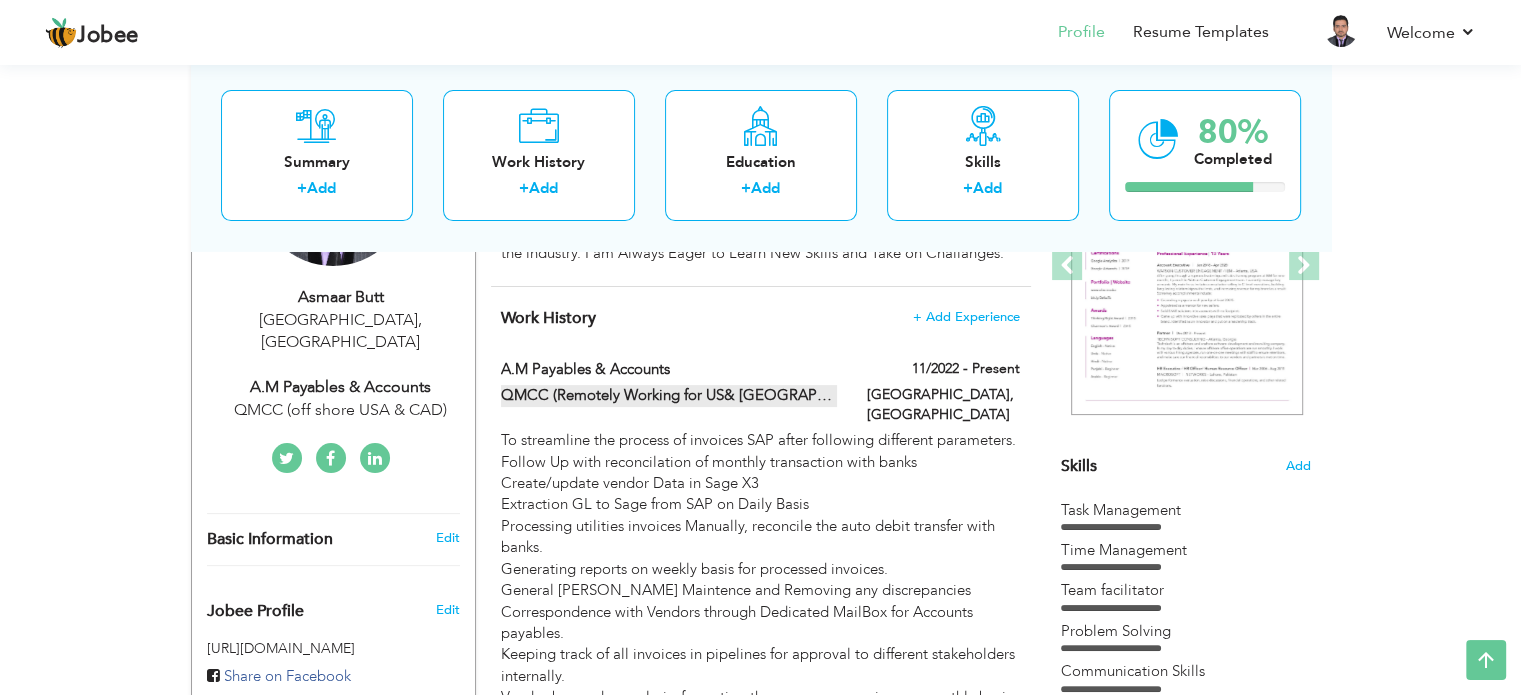 click at bounding box center (908, 394) 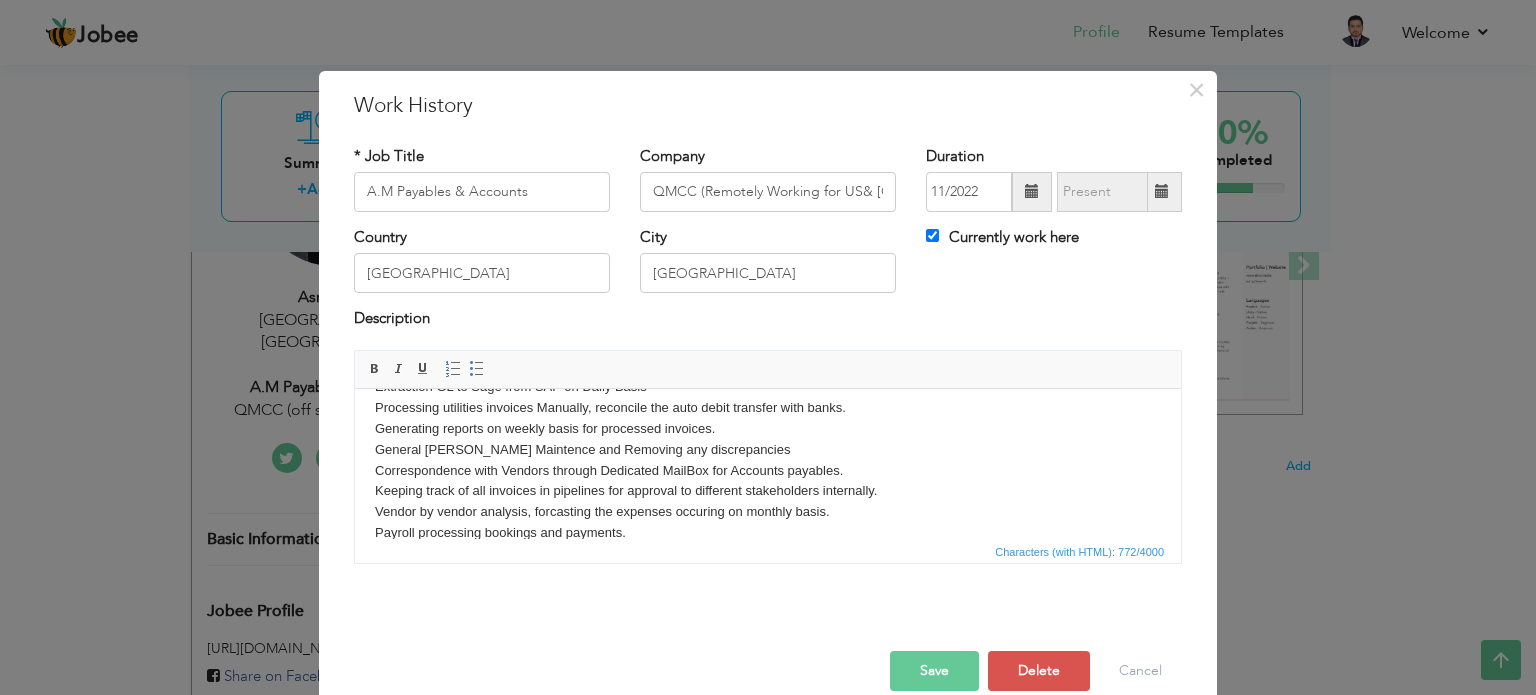 scroll, scrollTop: 118, scrollLeft: 0, axis: vertical 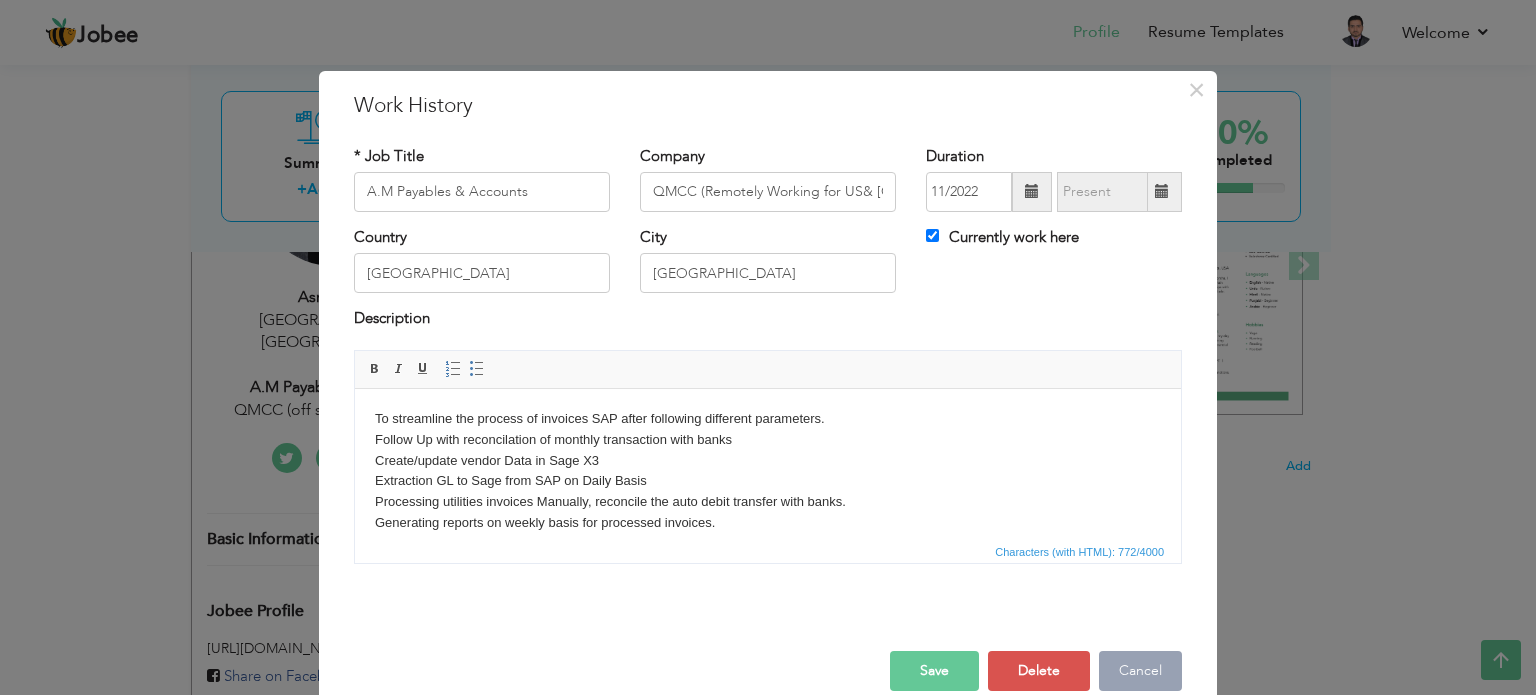 click on "Cancel" at bounding box center (1140, 671) 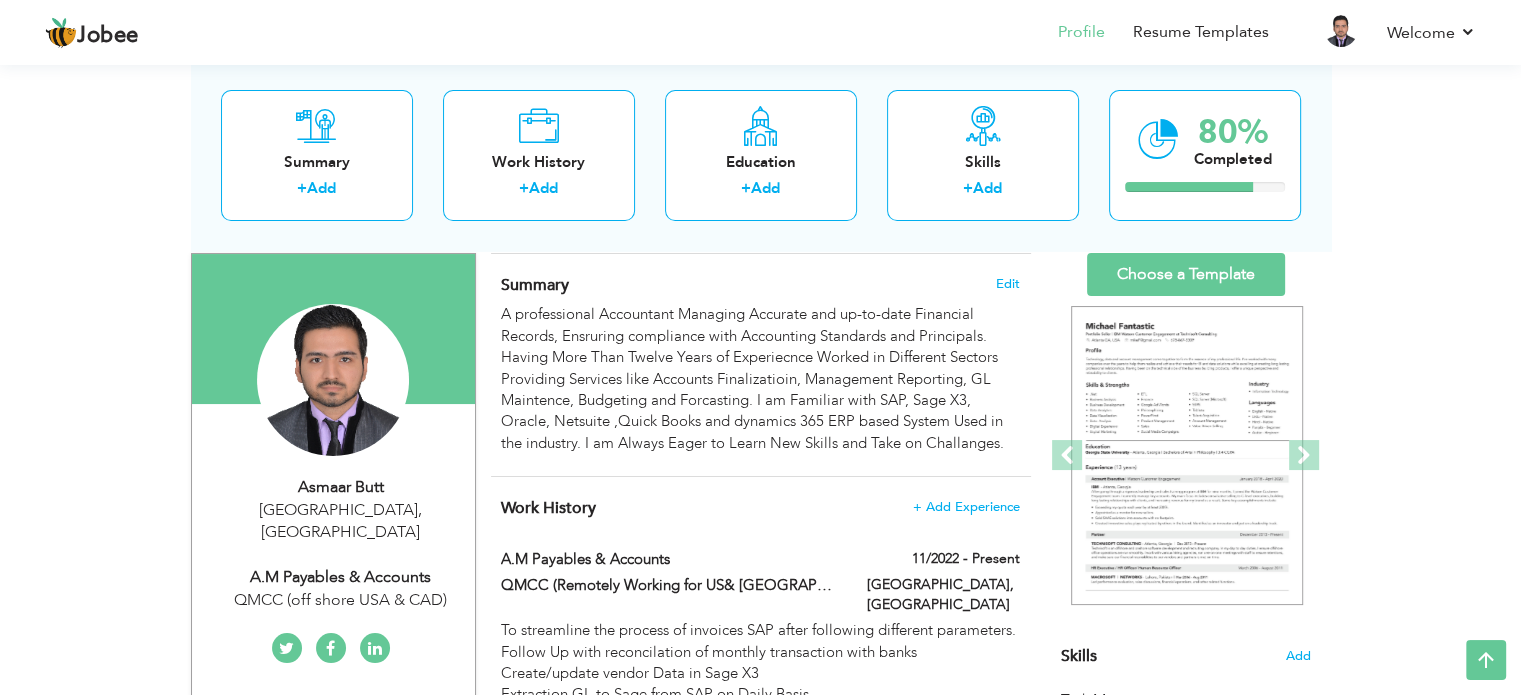 scroll, scrollTop: 0, scrollLeft: 0, axis: both 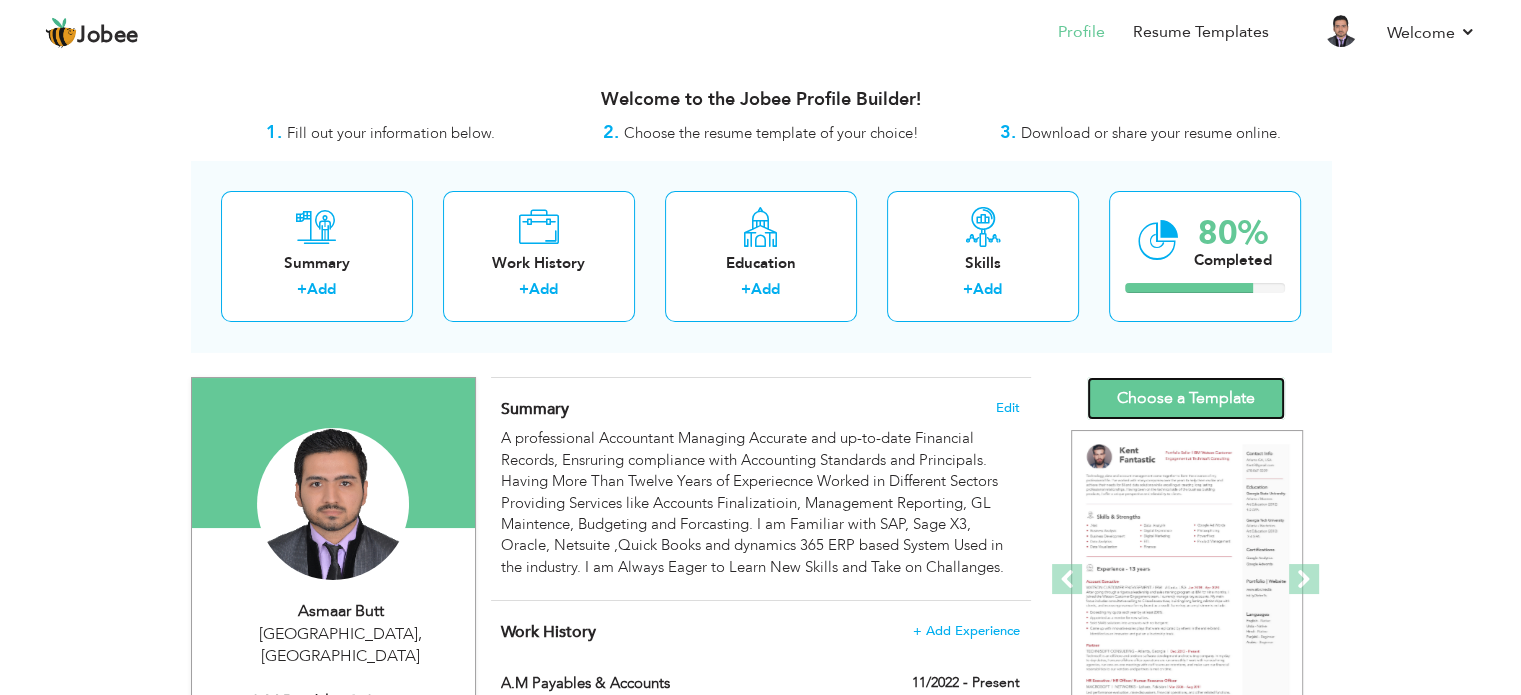 click on "Choose a Template" at bounding box center (1186, 398) 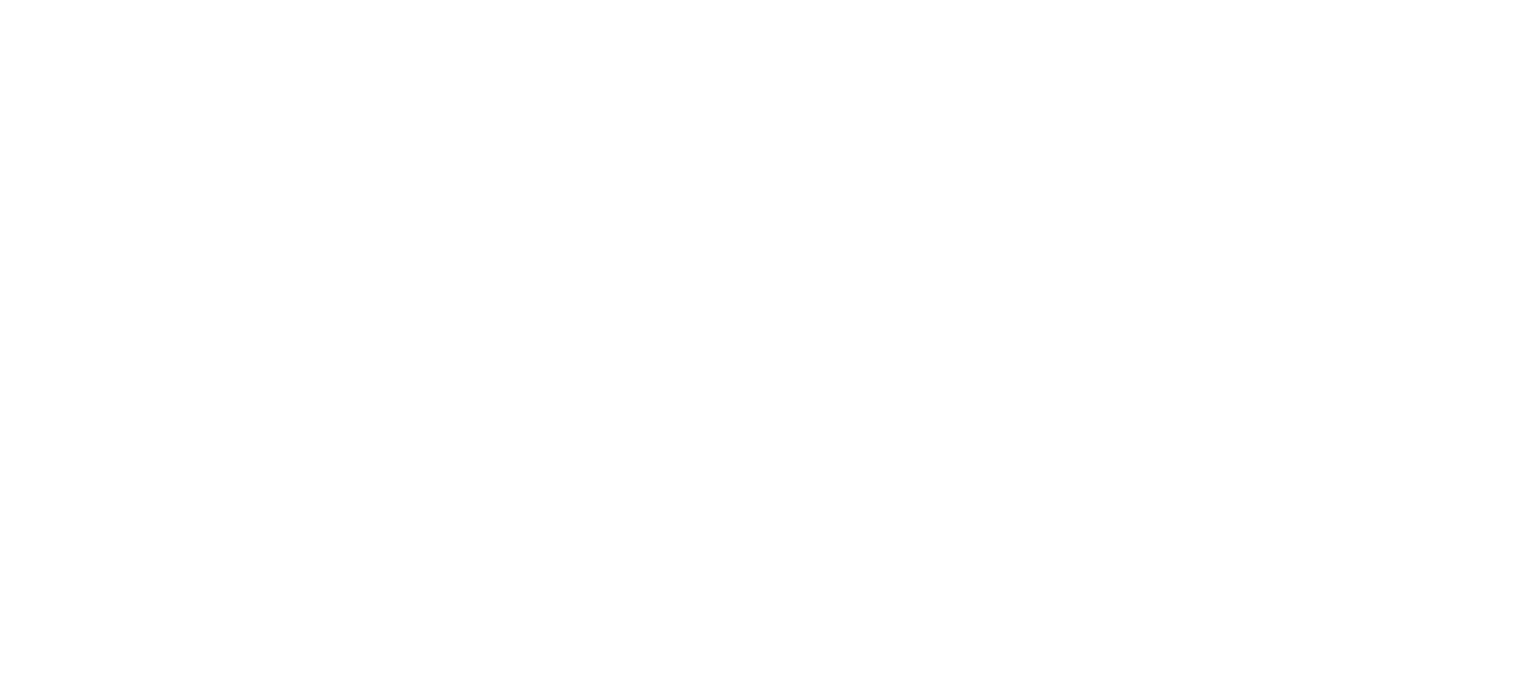 scroll, scrollTop: 0, scrollLeft: 0, axis: both 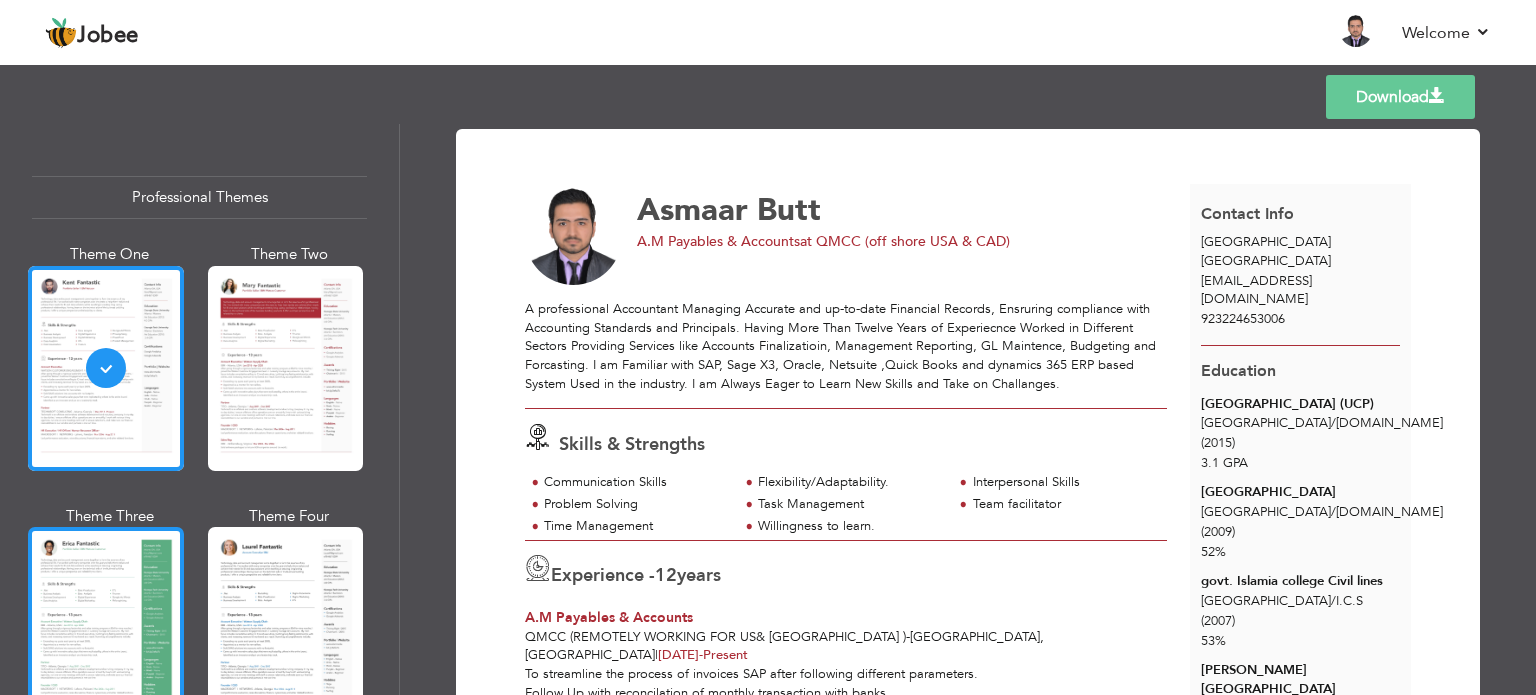 click at bounding box center (106, 629) 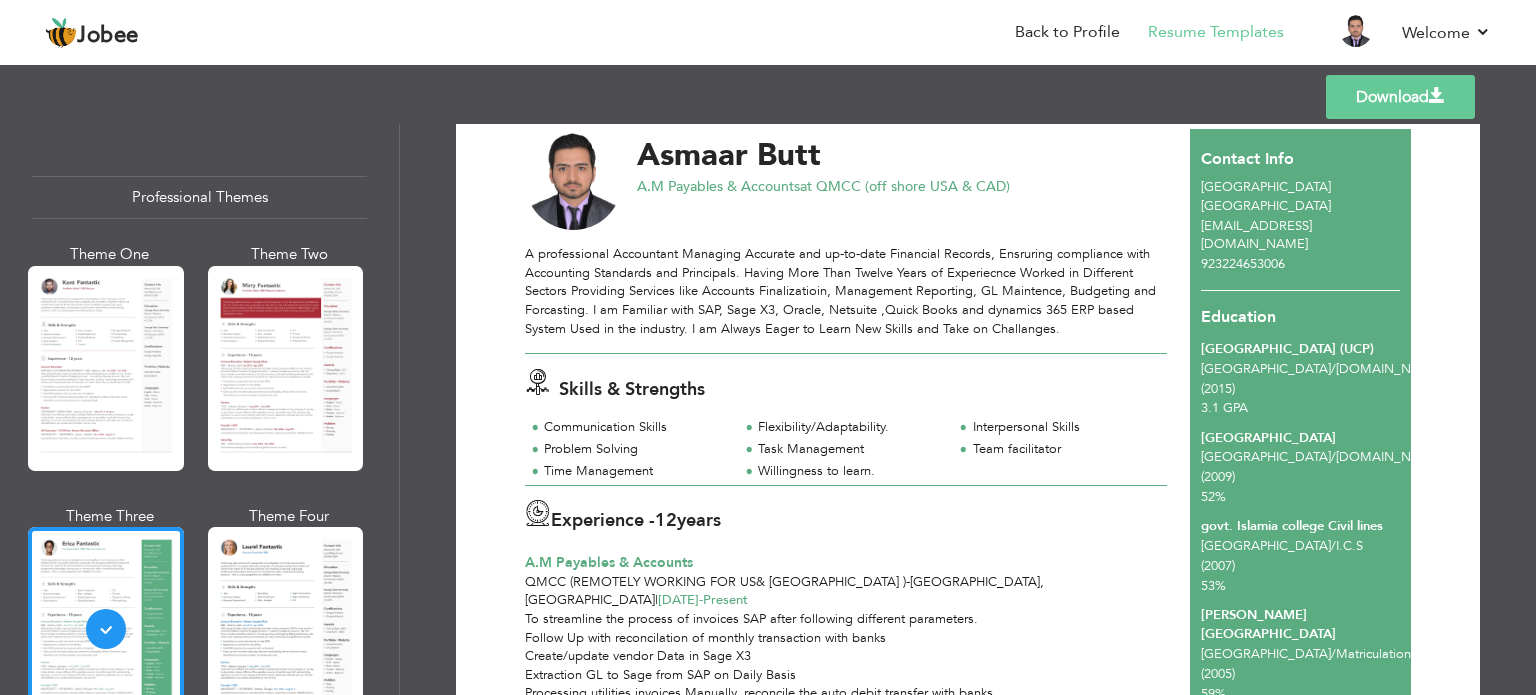 scroll, scrollTop: 0, scrollLeft: 0, axis: both 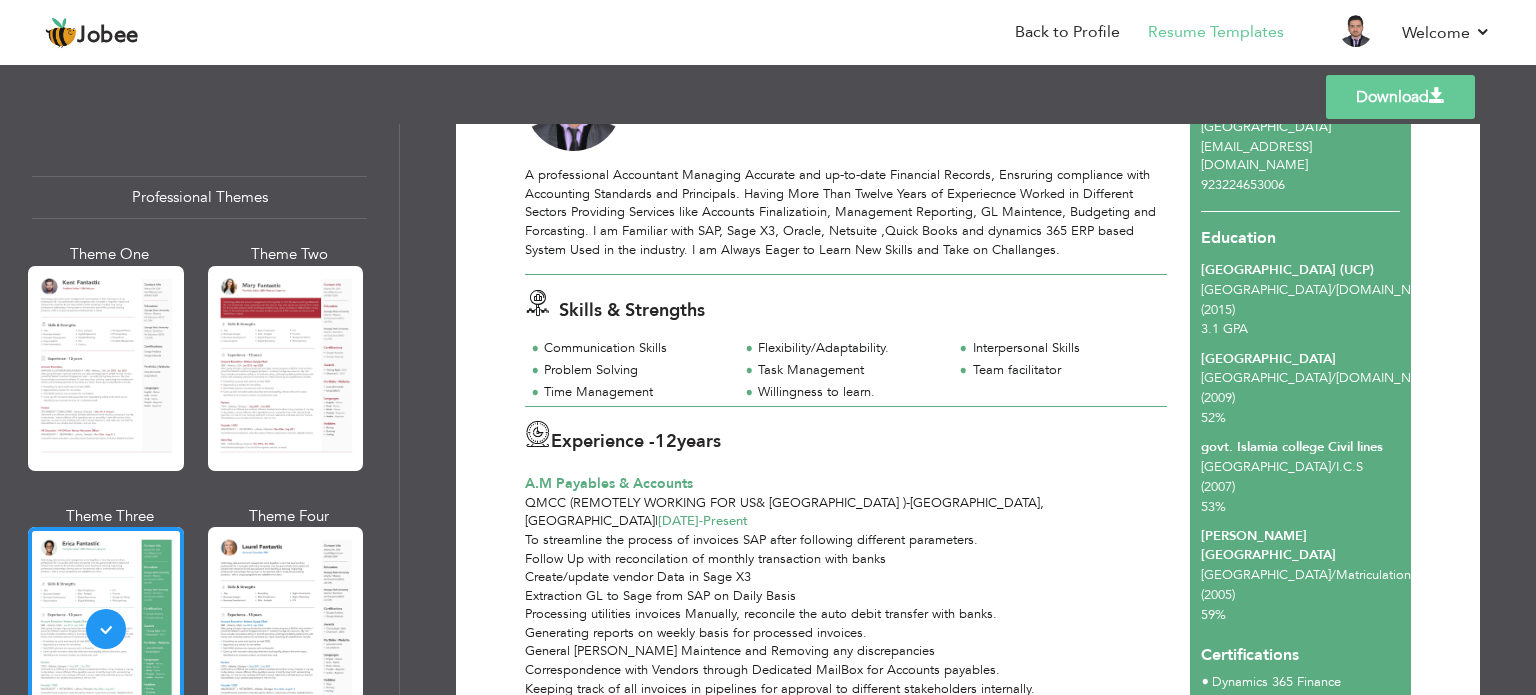 click on "Download" at bounding box center [1400, 97] 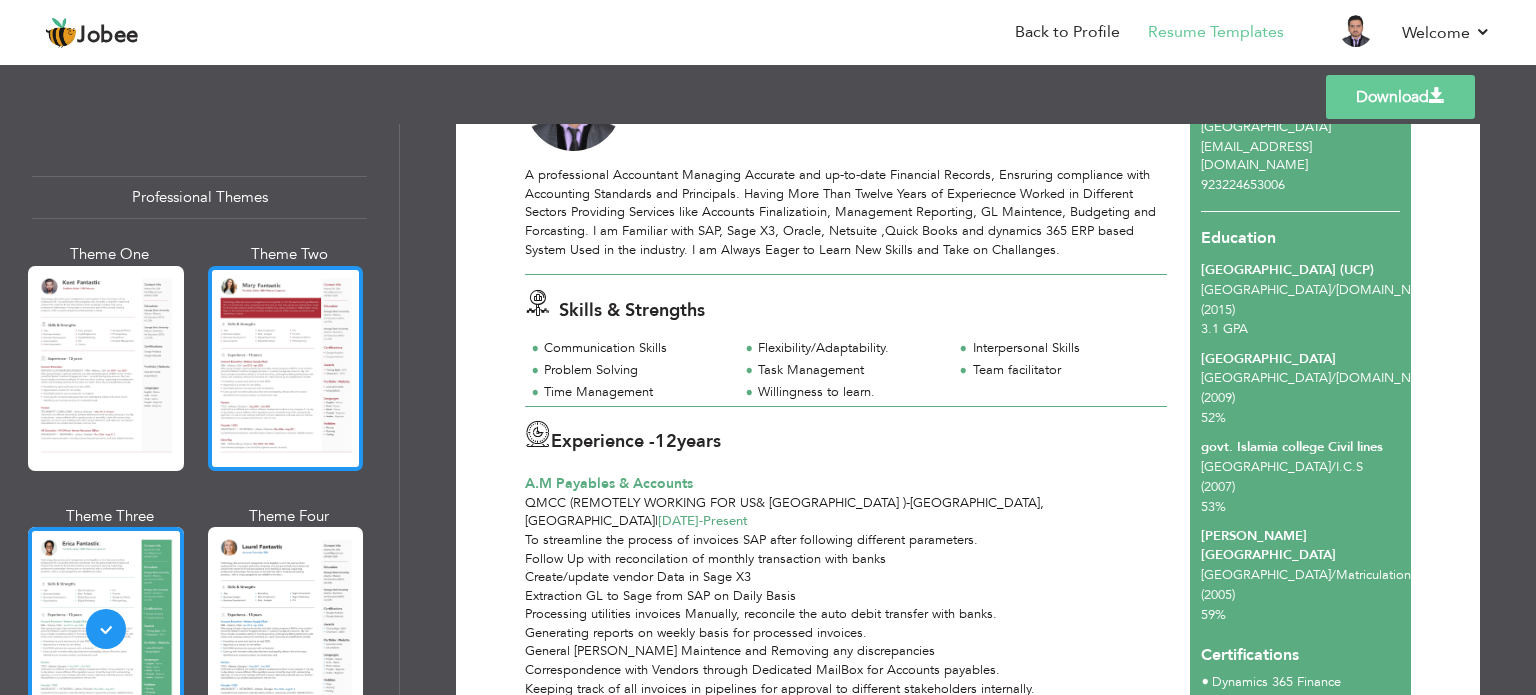 click at bounding box center [286, 368] 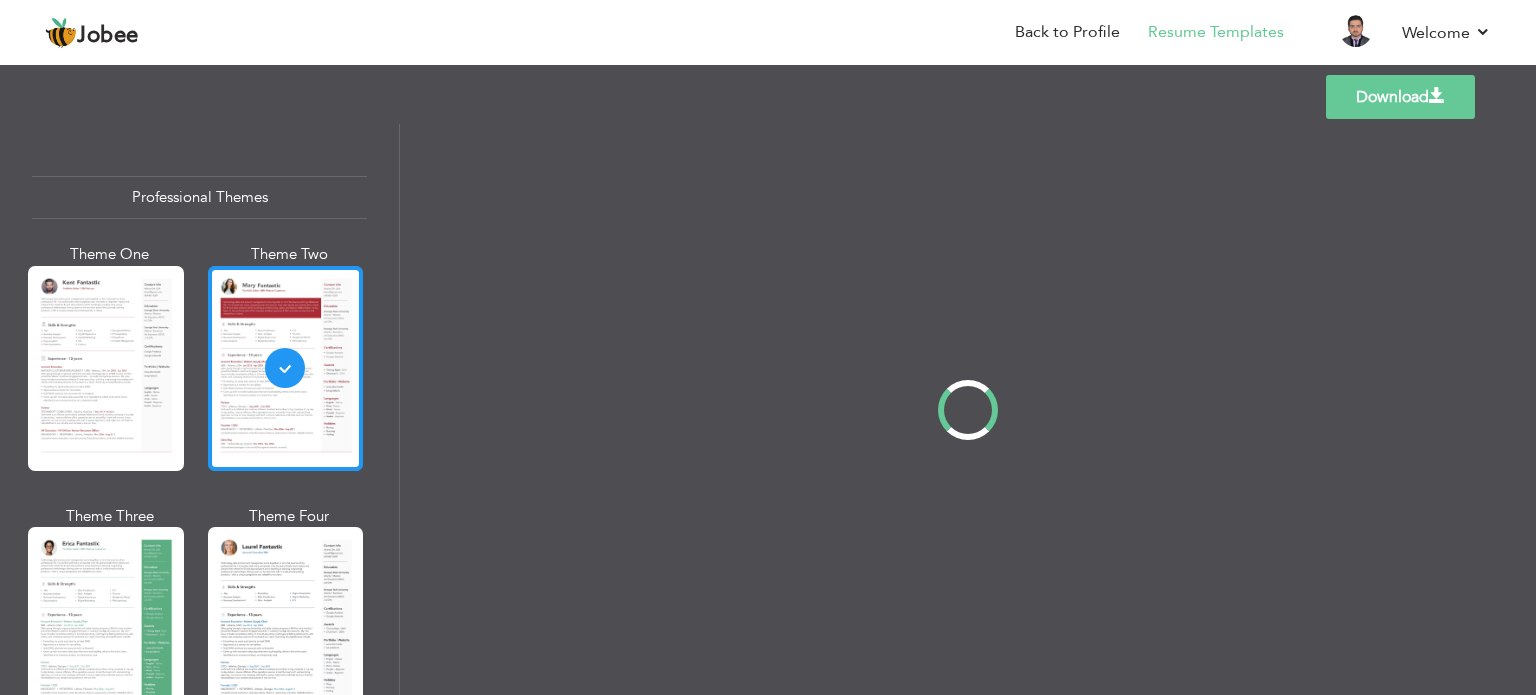 scroll, scrollTop: 0, scrollLeft: 0, axis: both 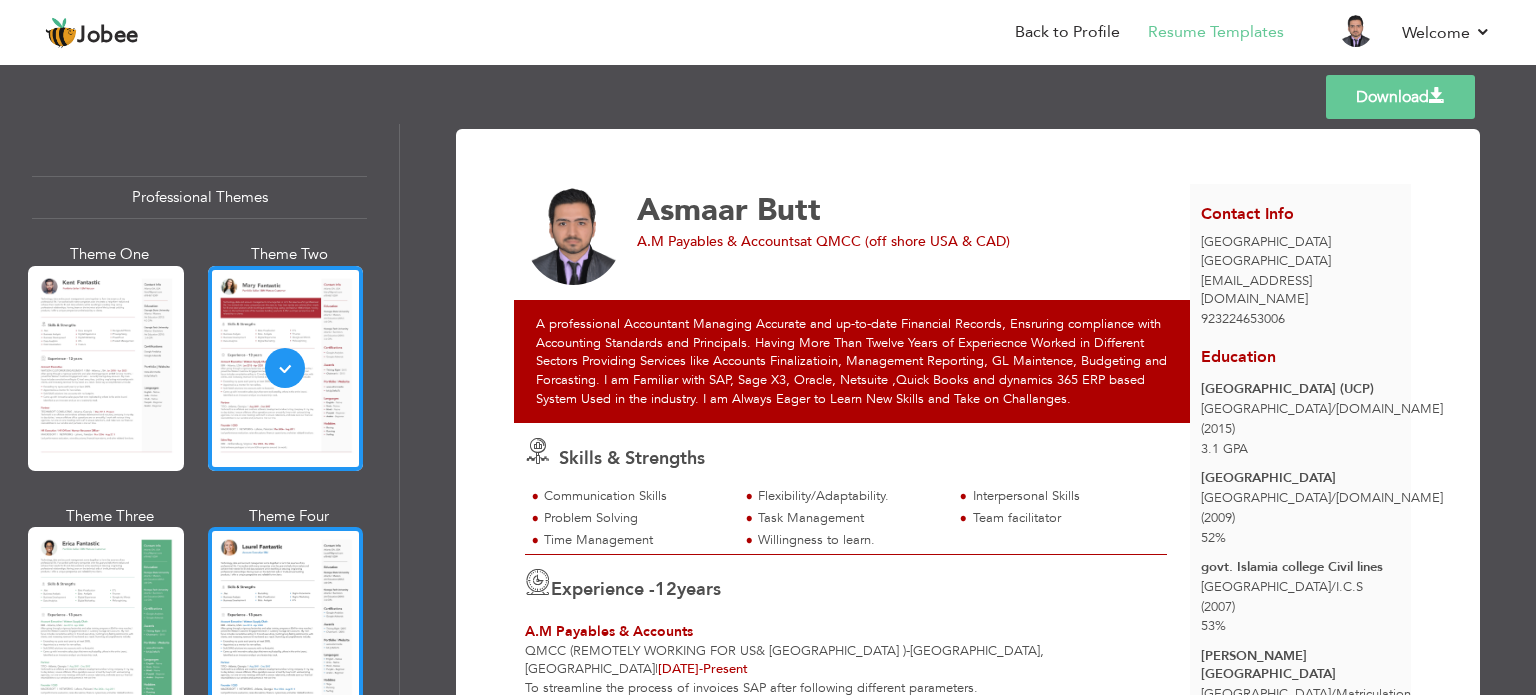 click at bounding box center [286, 629] 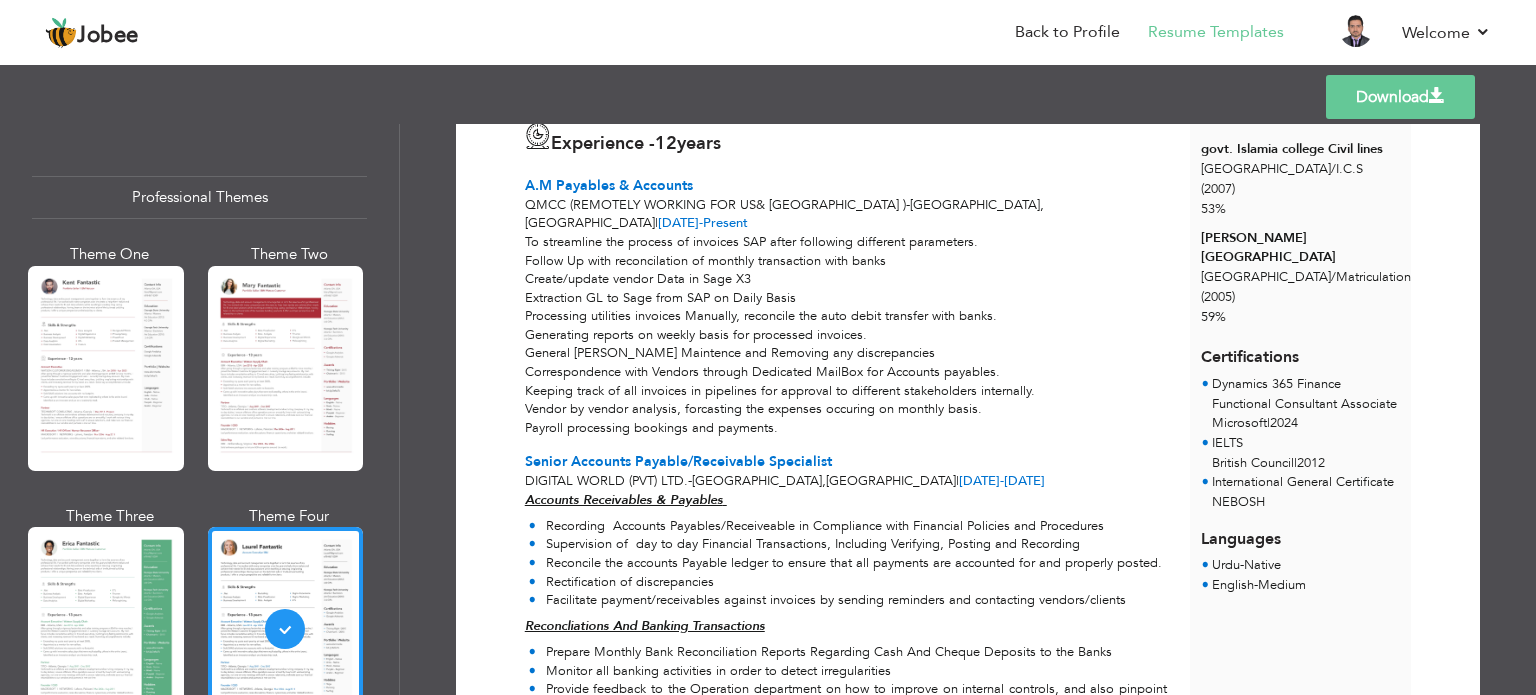 scroll, scrollTop: 560, scrollLeft: 0, axis: vertical 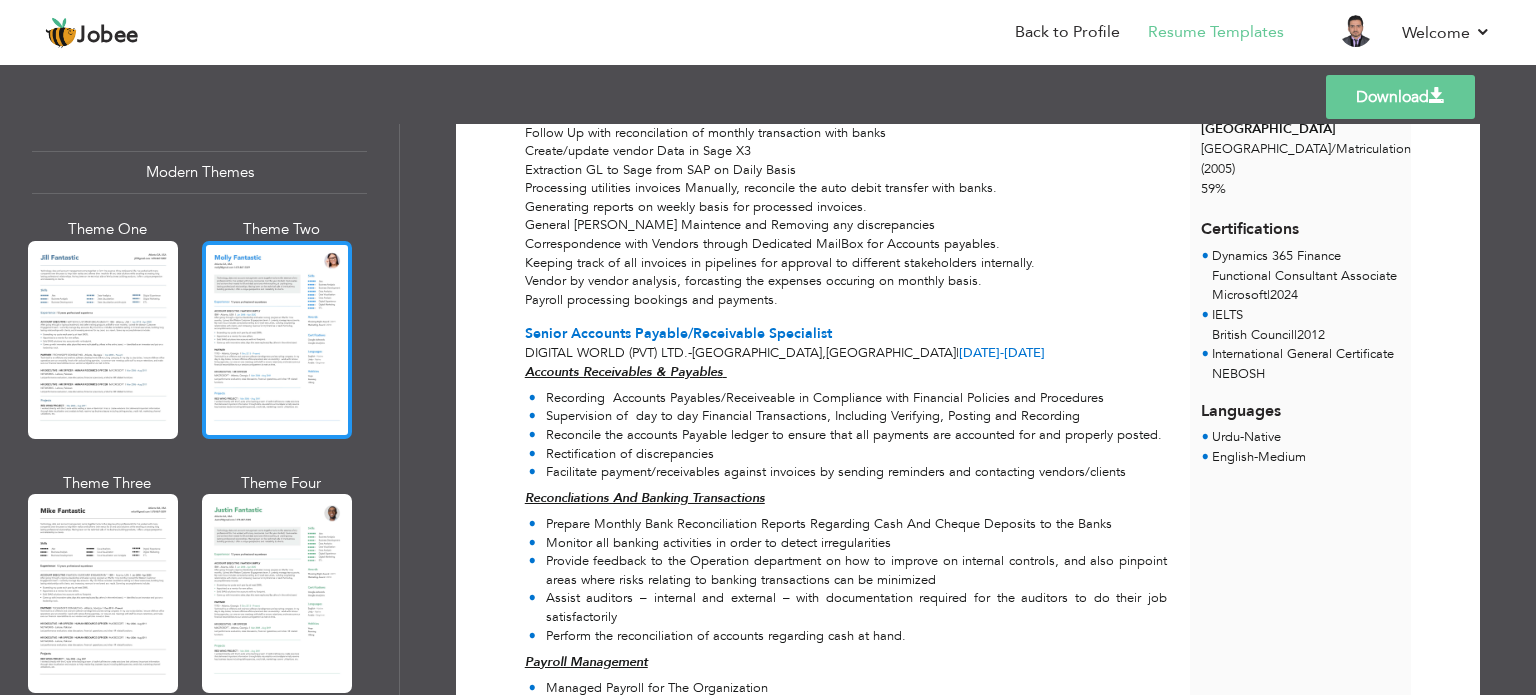click at bounding box center [277, 340] 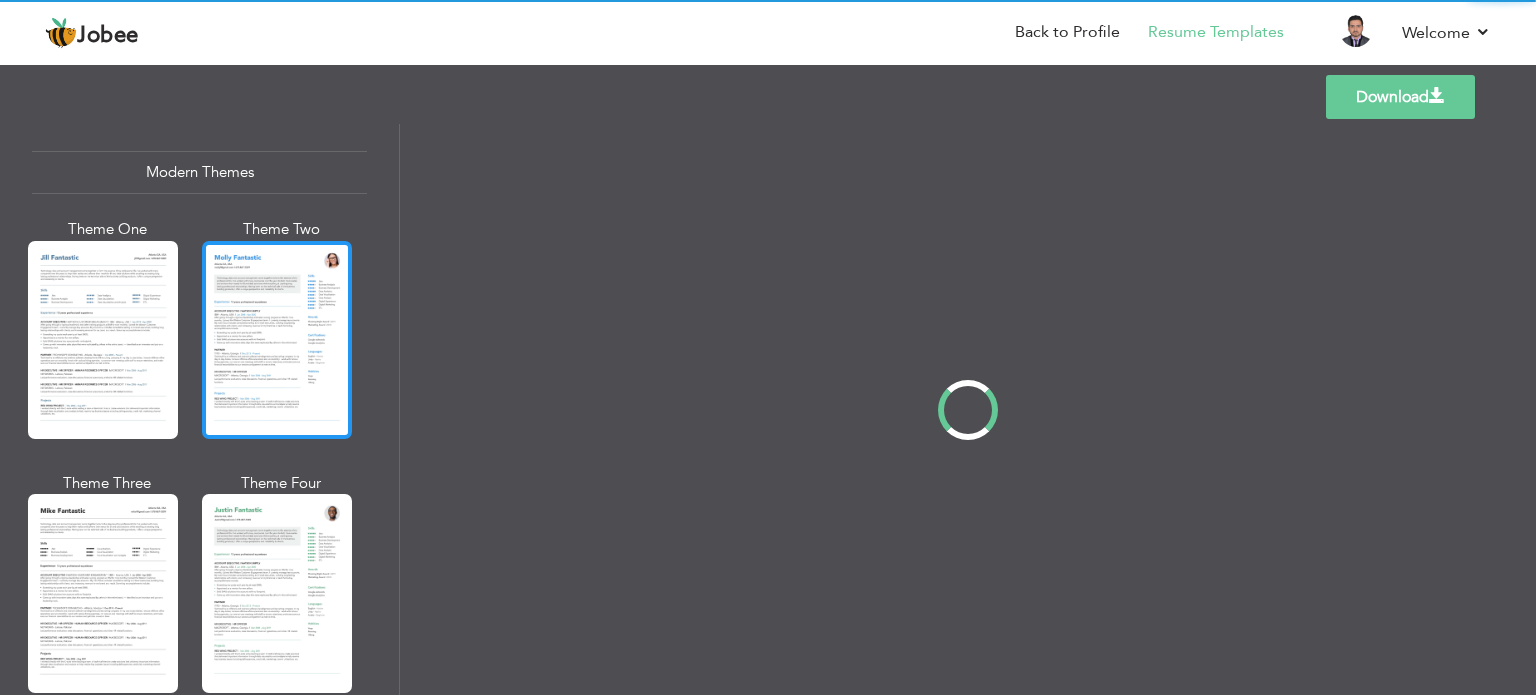 scroll, scrollTop: 0, scrollLeft: 0, axis: both 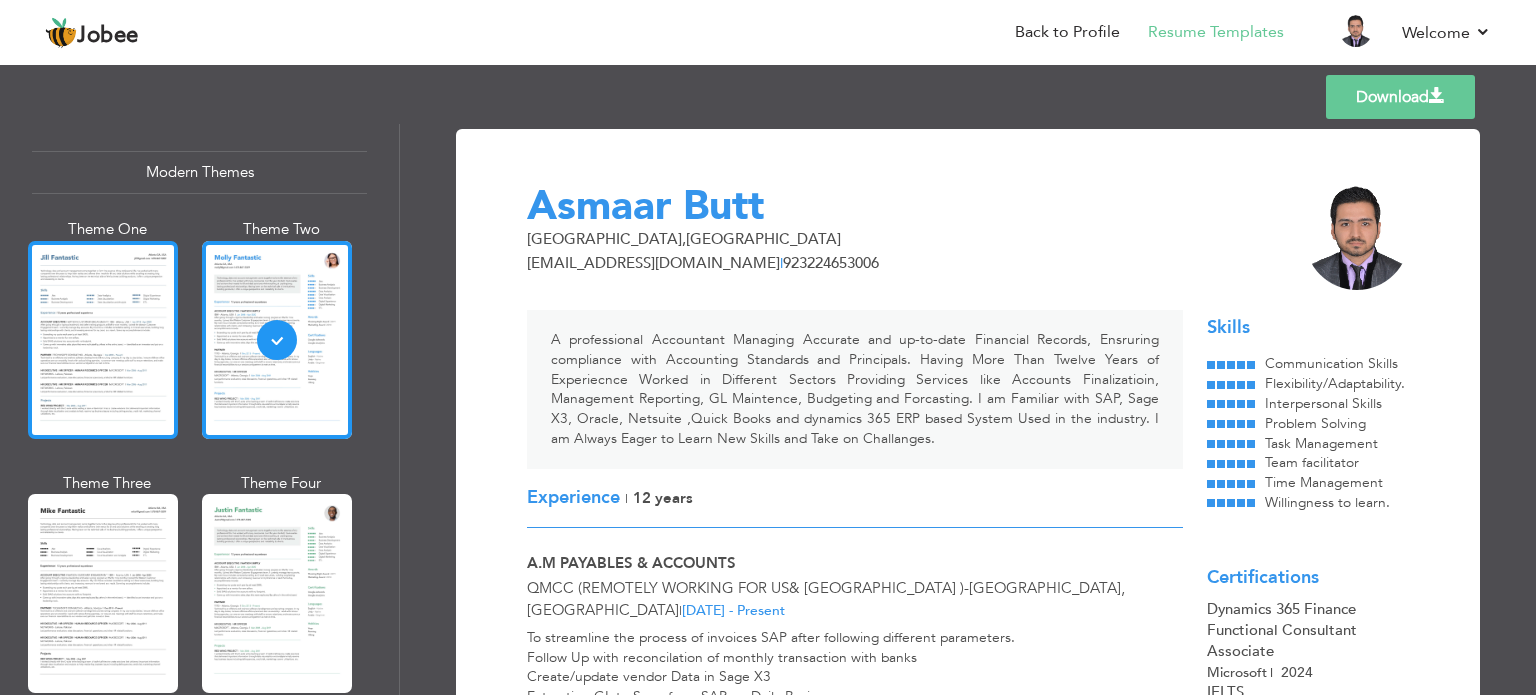 click at bounding box center (103, 340) 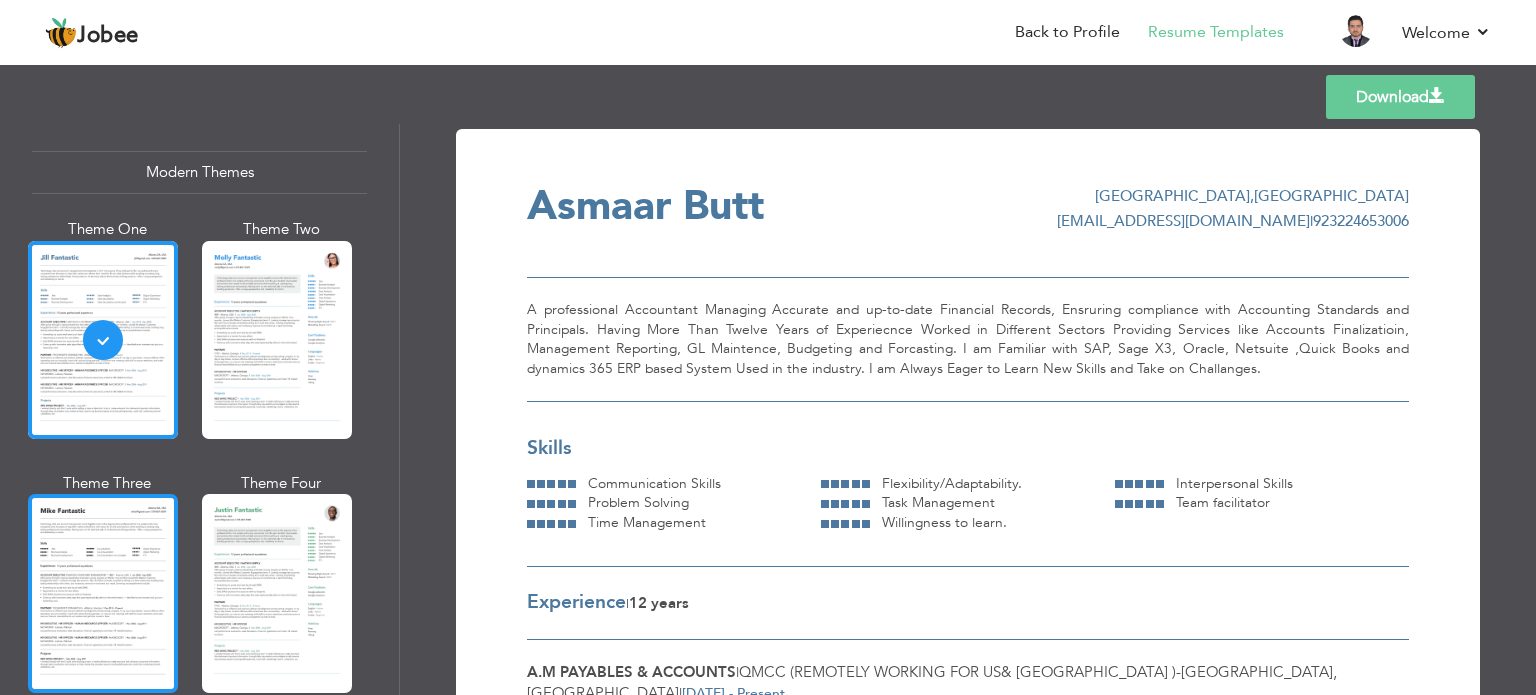 click at bounding box center [103, 593] 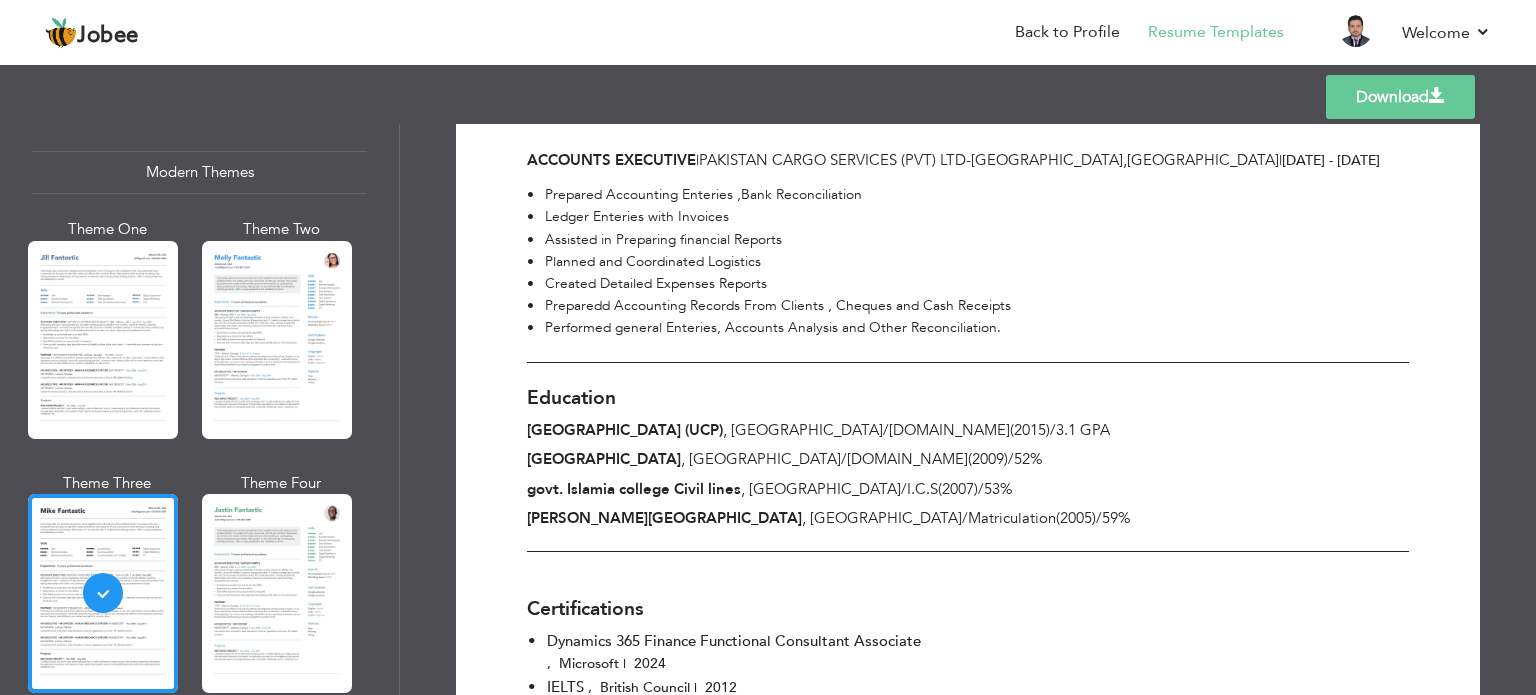 scroll, scrollTop: 1444, scrollLeft: 0, axis: vertical 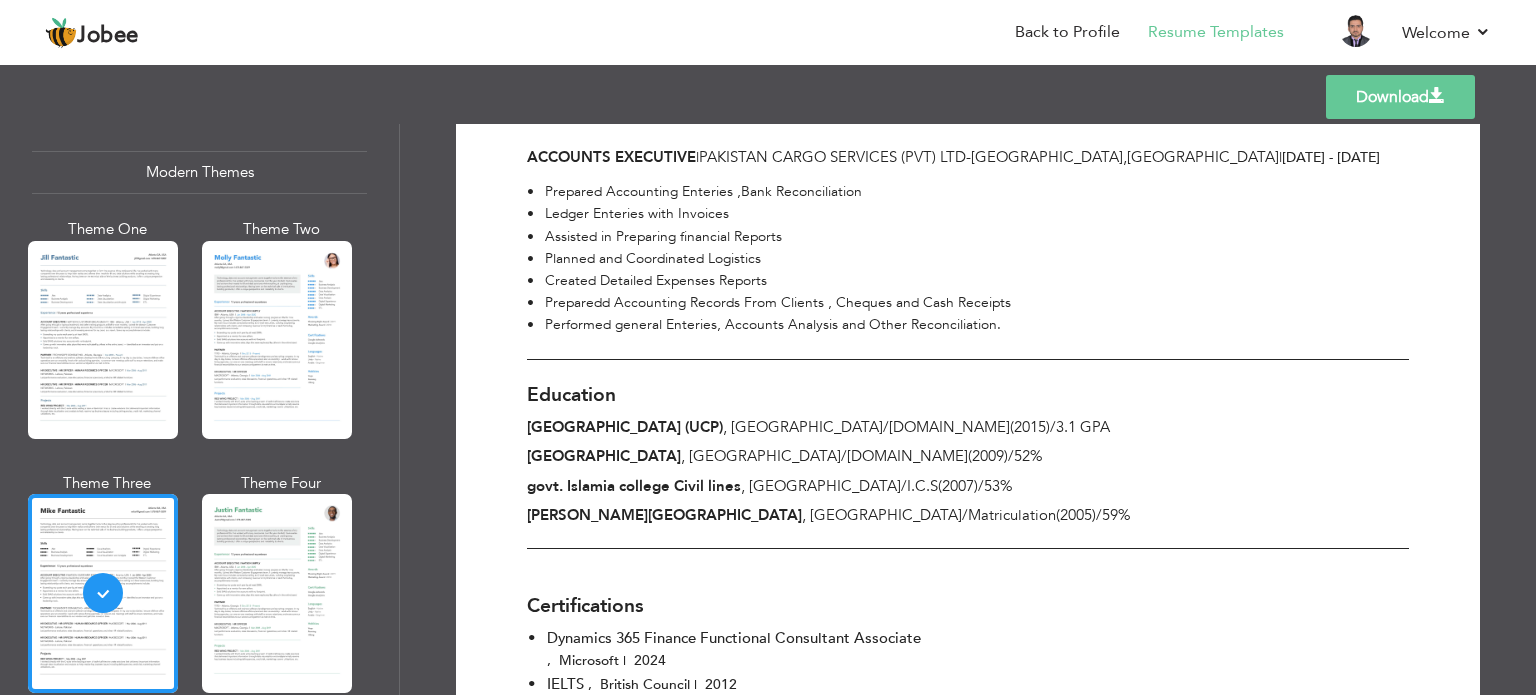 click on "Professional Themes
Theme One
Theme Two
Theme Three
Theme Six" at bounding box center [199, 409] 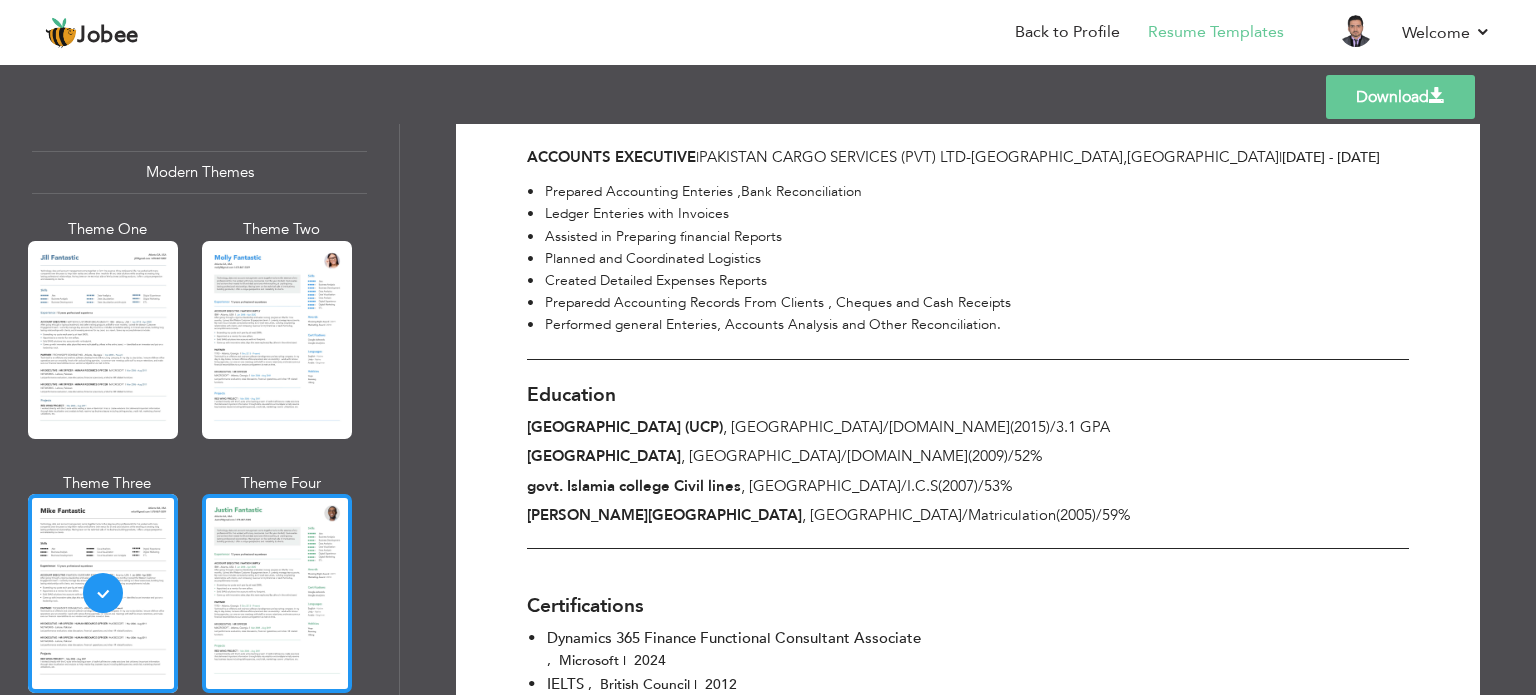 click at bounding box center [277, 593] 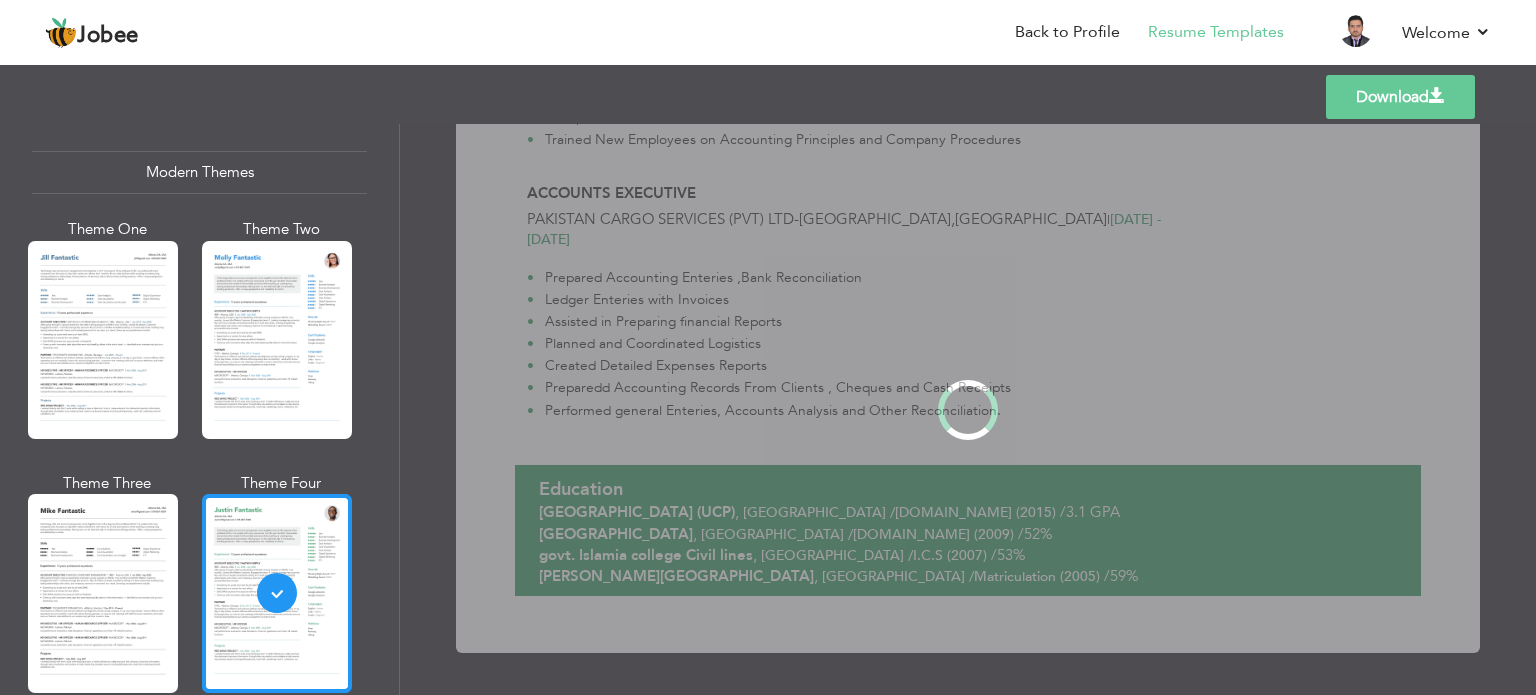 scroll, scrollTop: 0, scrollLeft: 0, axis: both 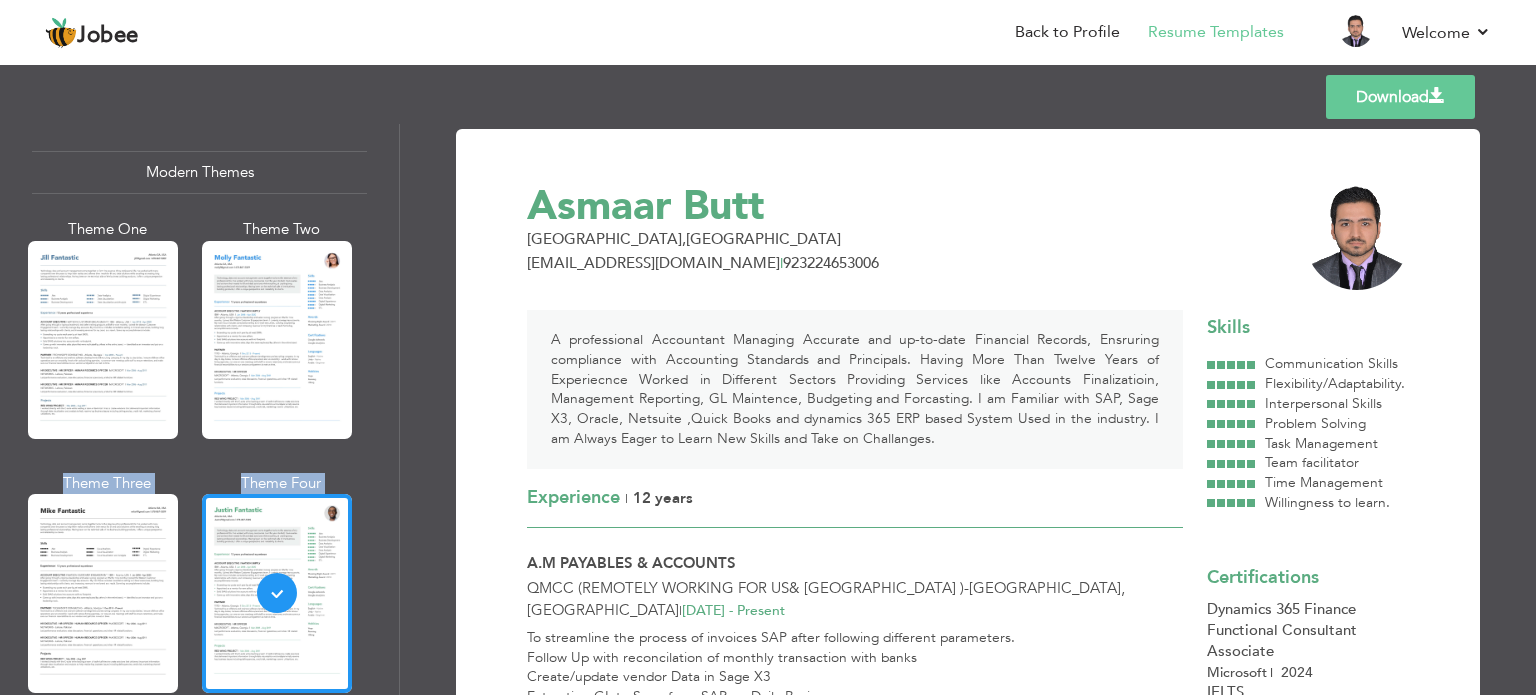 drag, startPoint x: 392, startPoint y: 325, endPoint x: 401, endPoint y: 388, distance: 63.63961 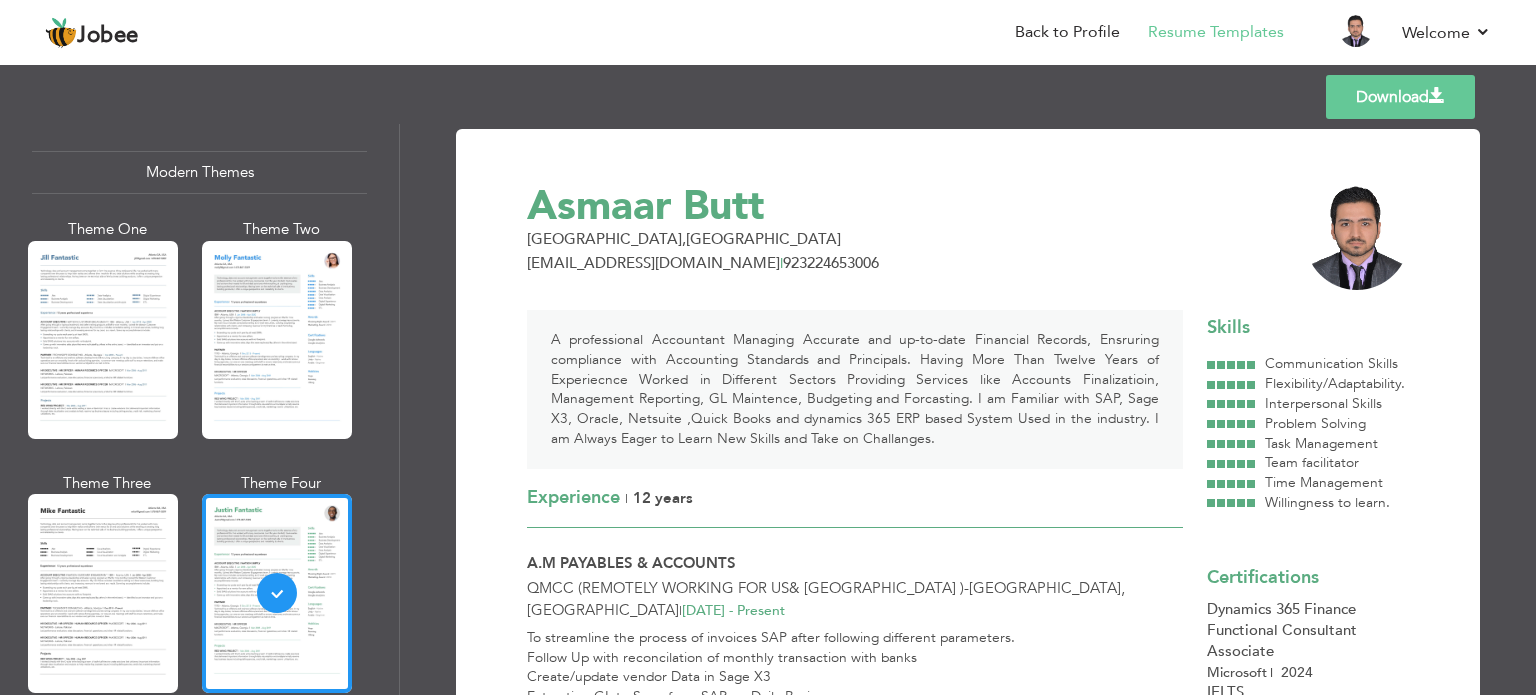 scroll, scrollTop: 1397, scrollLeft: 0, axis: vertical 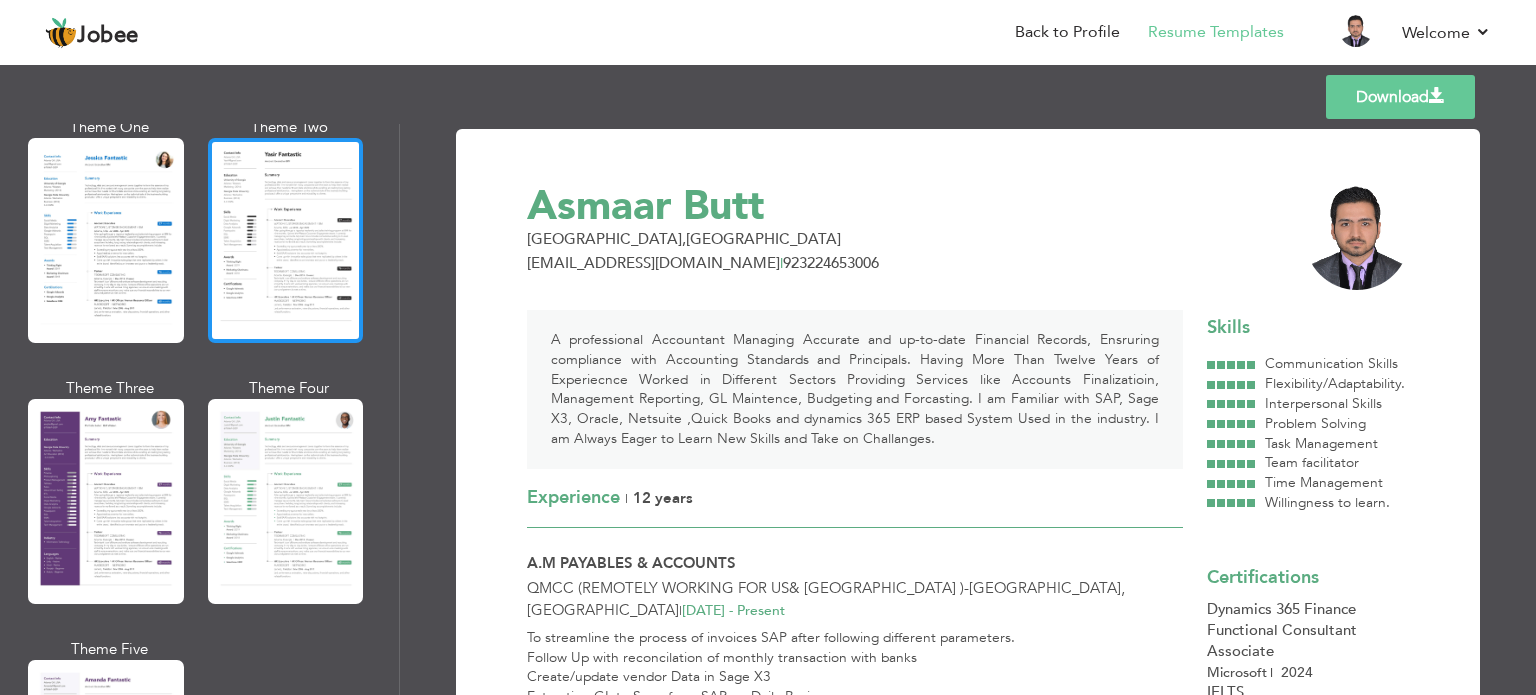 click at bounding box center (286, 240) 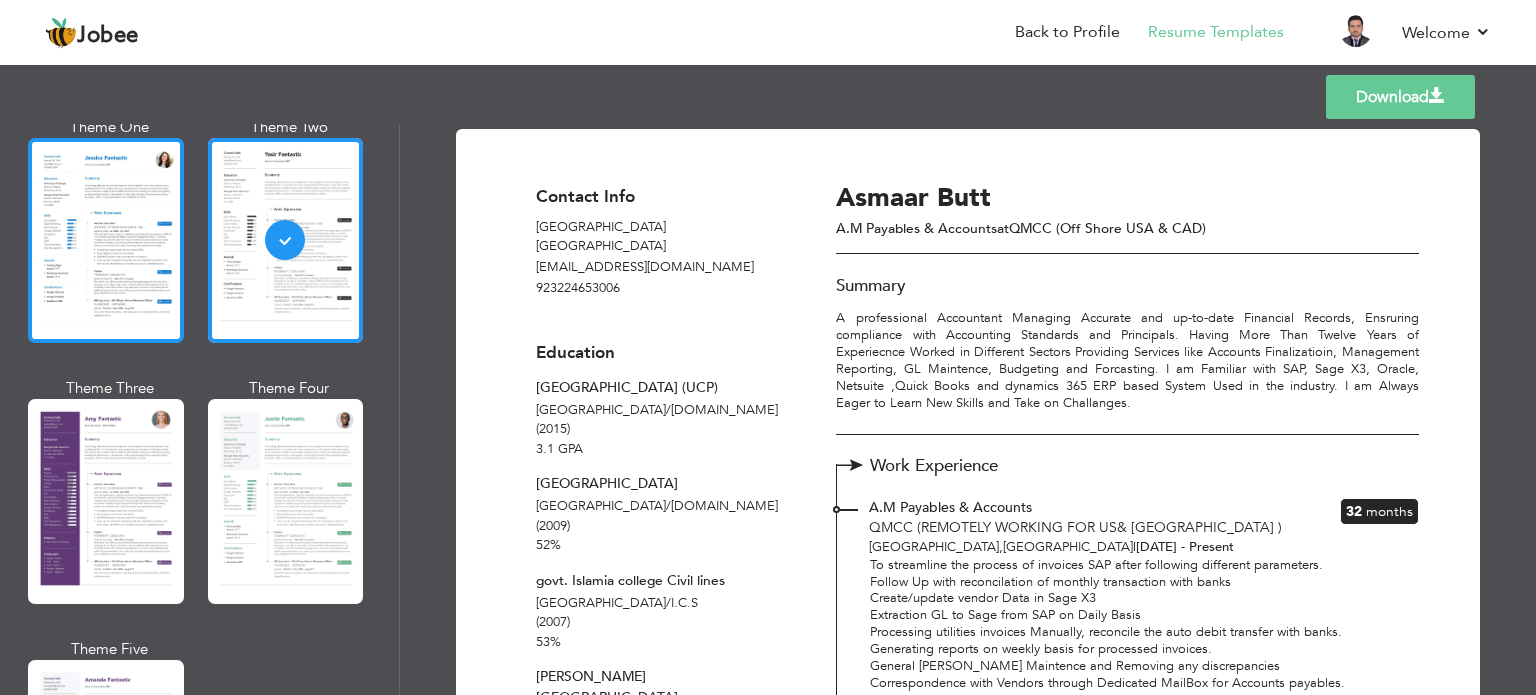click at bounding box center (106, 240) 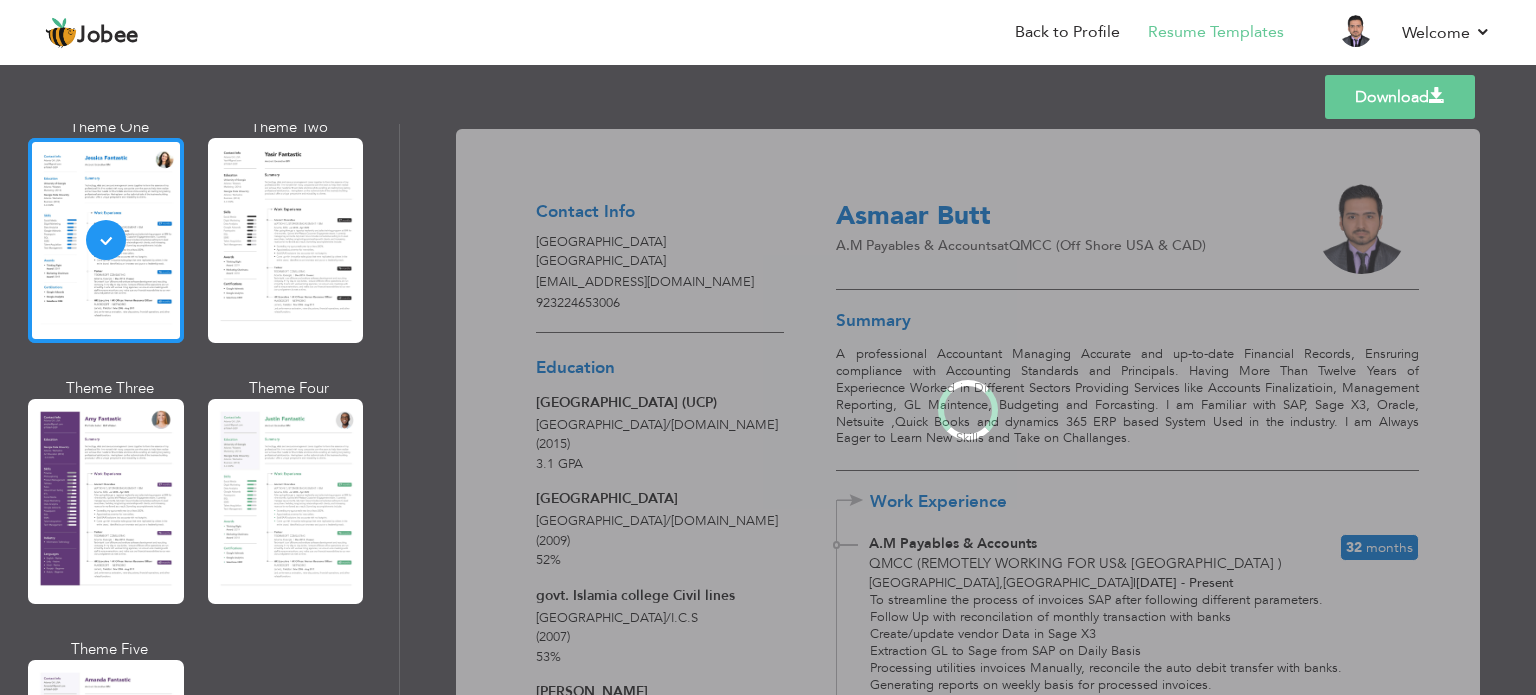 scroll, scrollTop: 1593, scrollLeft: 0, axis: vertical 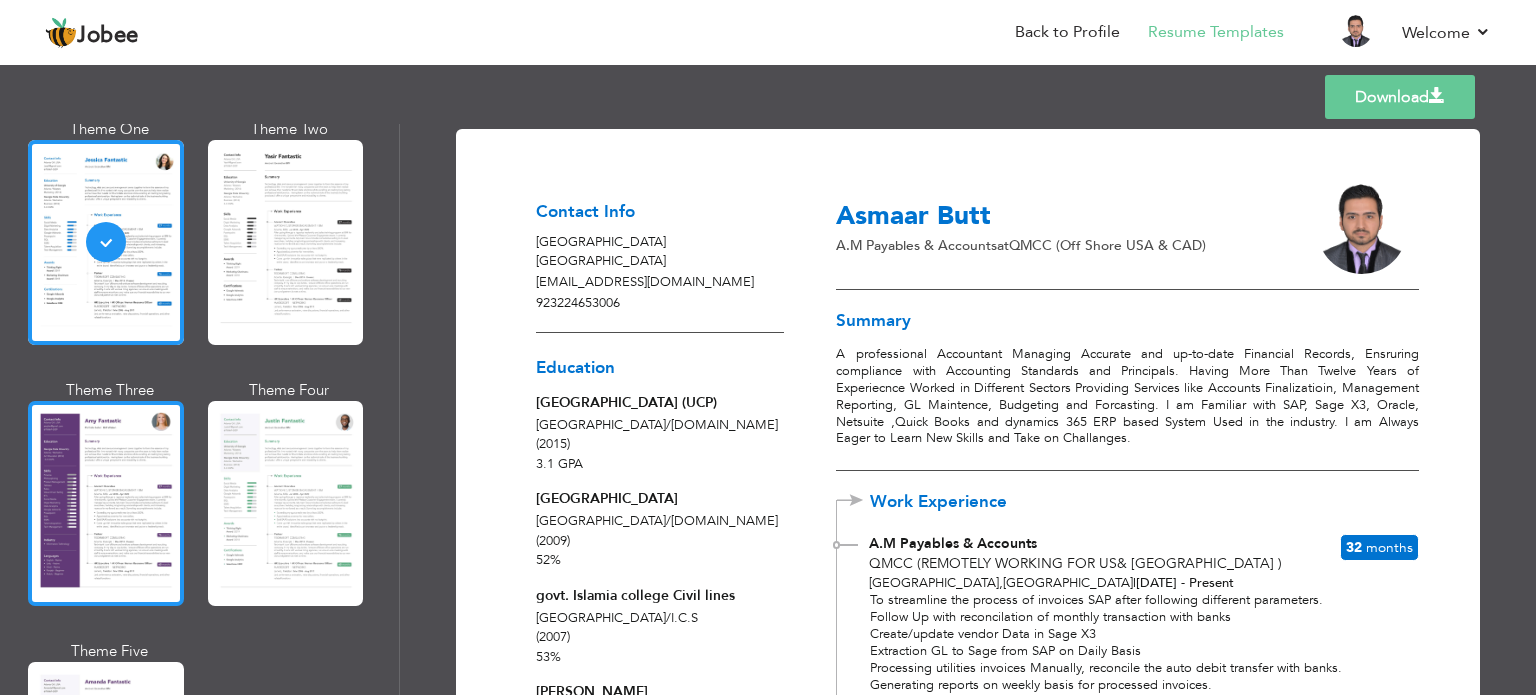 click at bounding box center [106, 503] 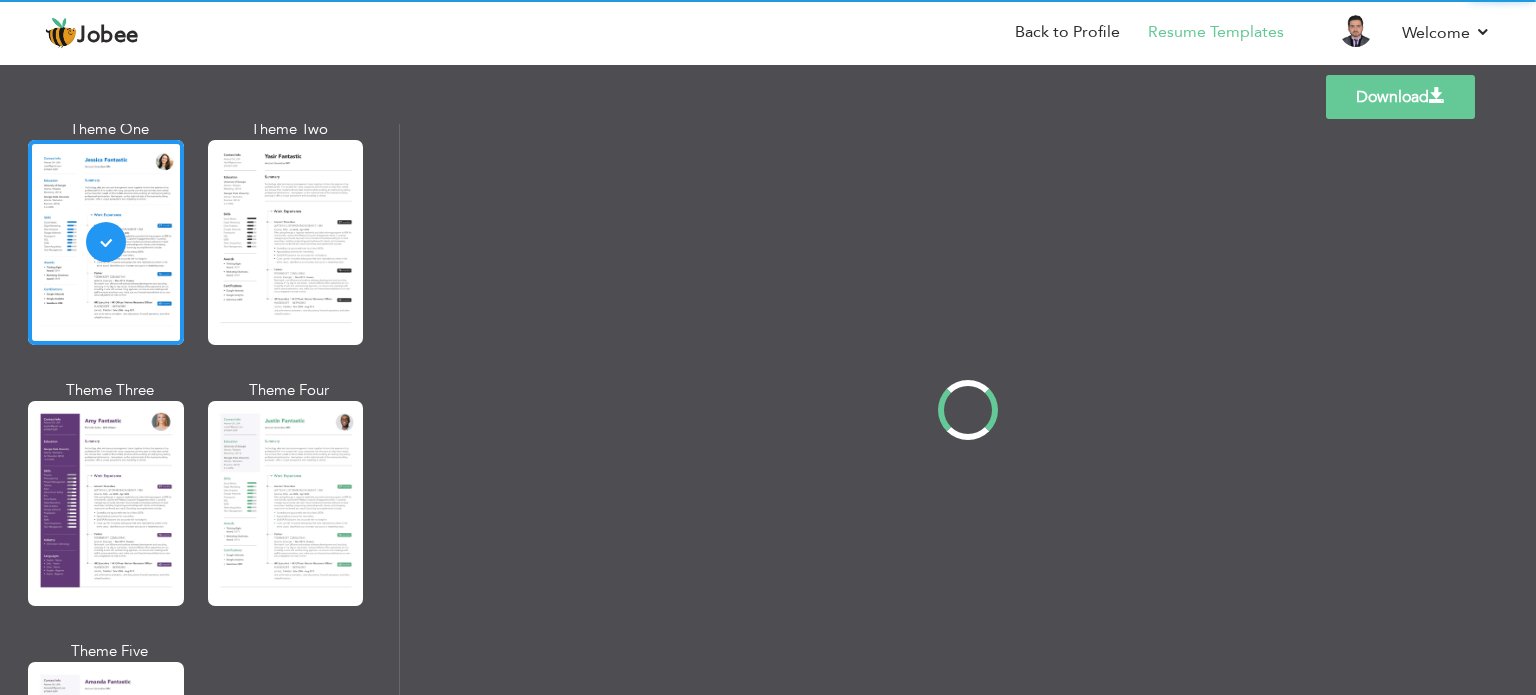 scroll, scrollTop: 1595, scrollLeft: 0, axis: vertical 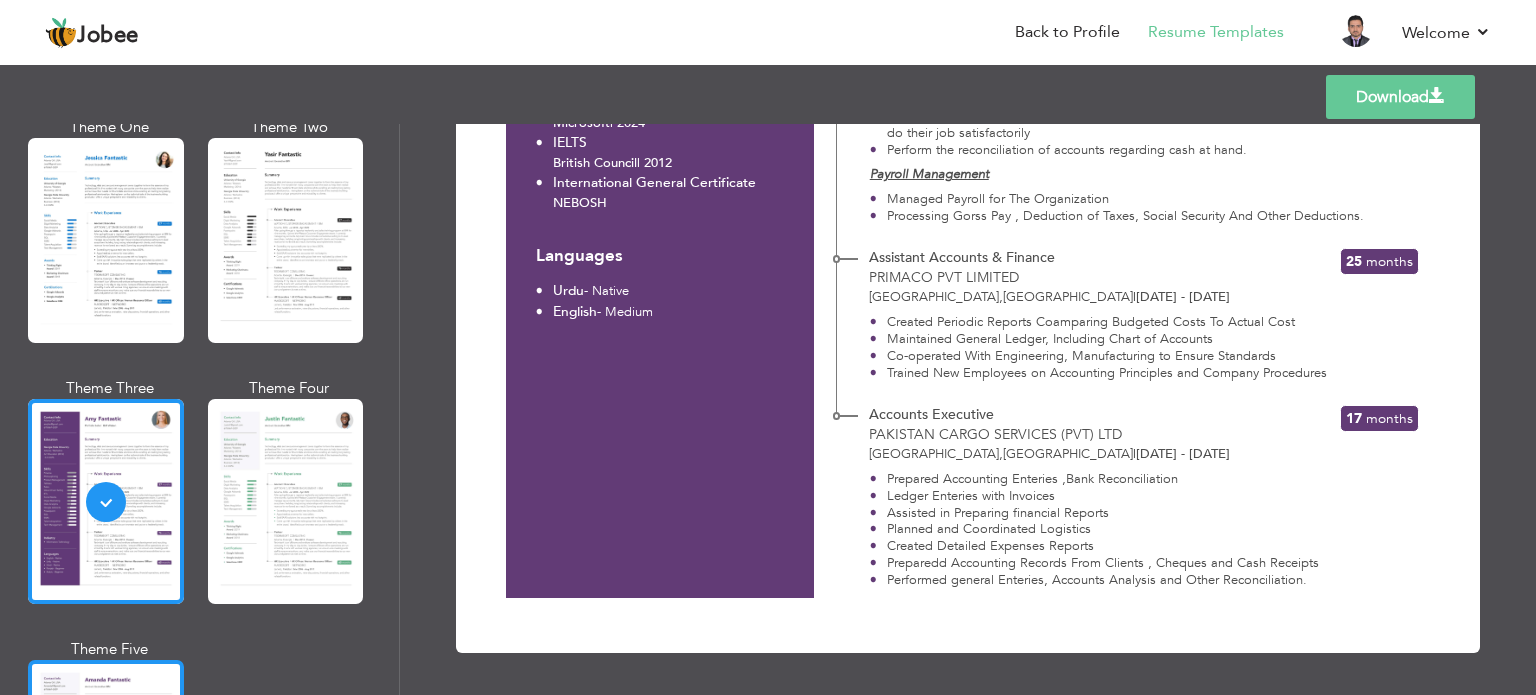 click at bounding box center [106, 762] 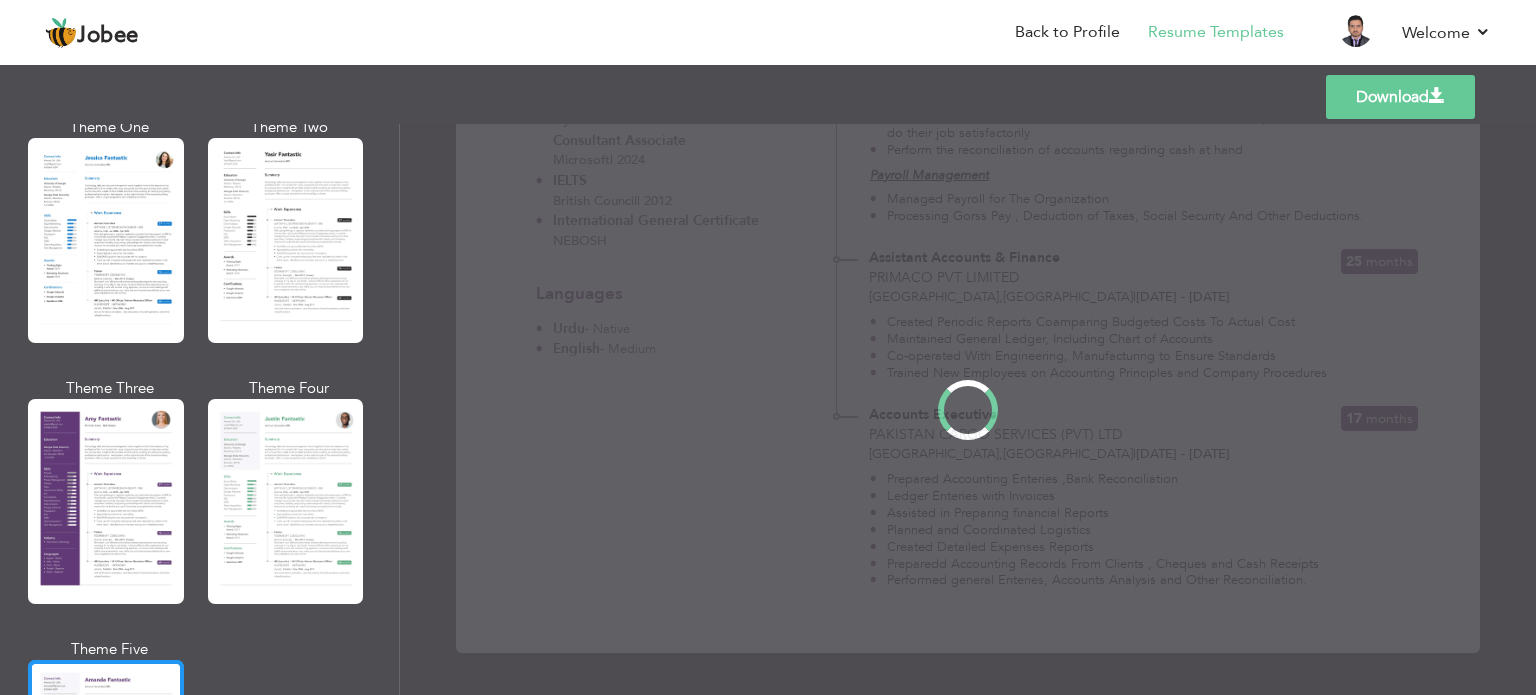 scroll, scrollTop: 0, scrollLeft: 0, axis: both 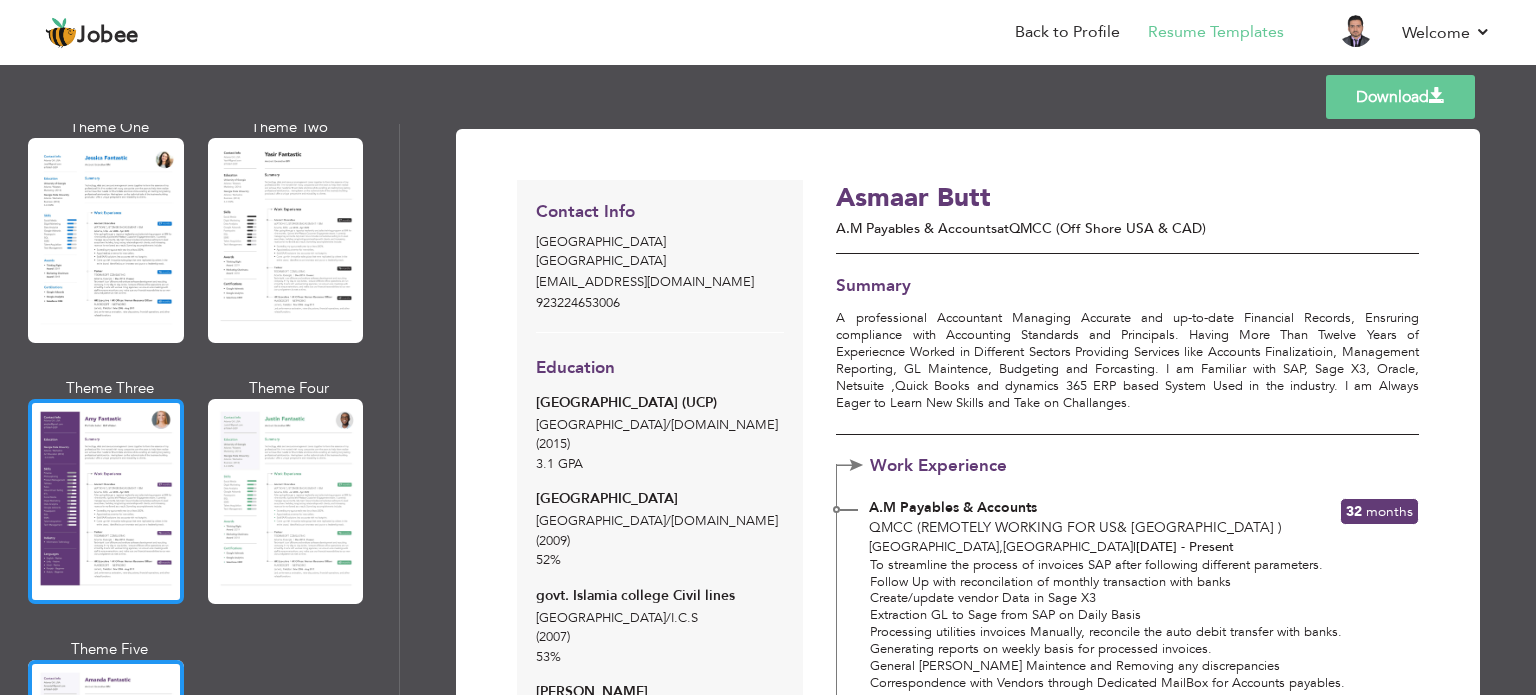 click at bounding box center [106, 501] 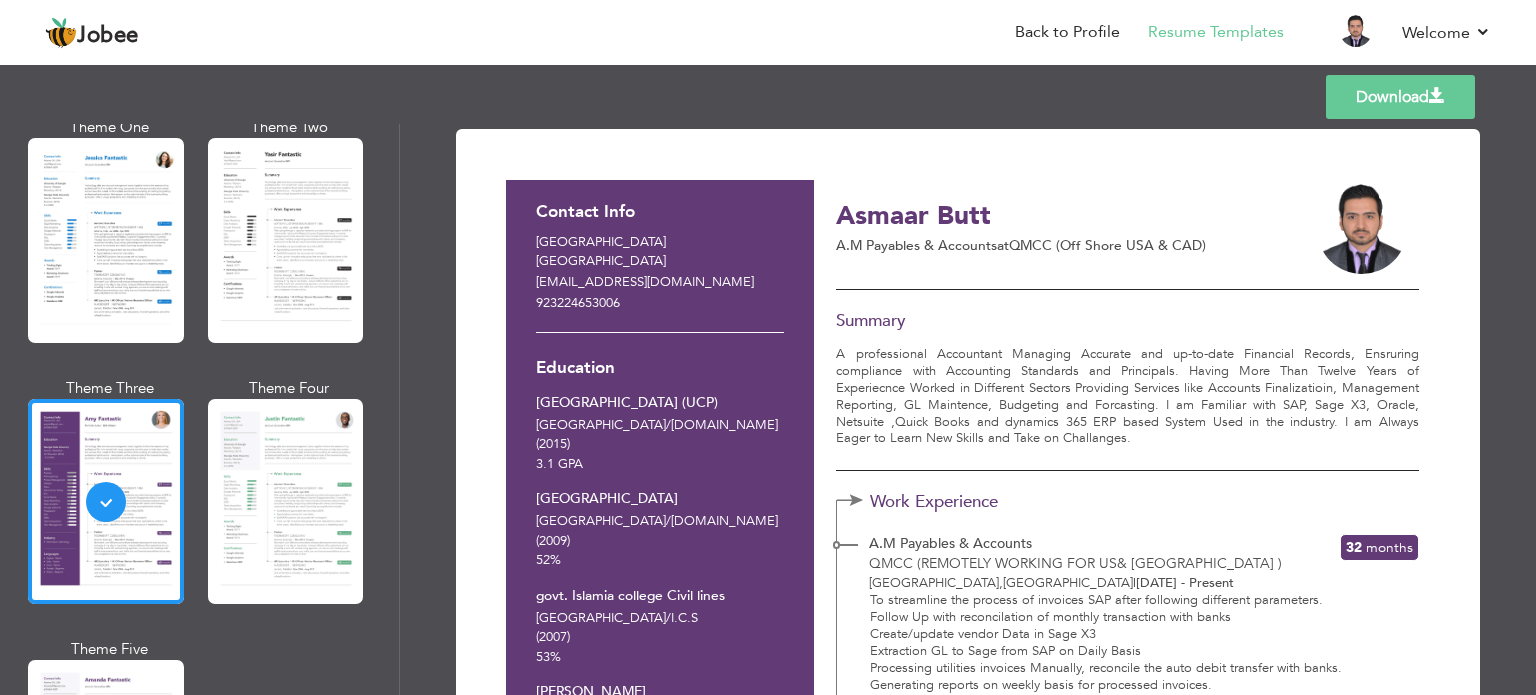 click on "Download" at bounding box center (1400, 97) 